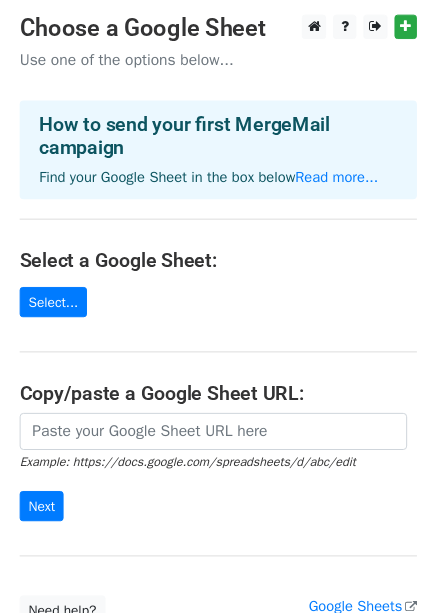 scroll, scrollTop: 0, scrollLeft: 0, axis: both 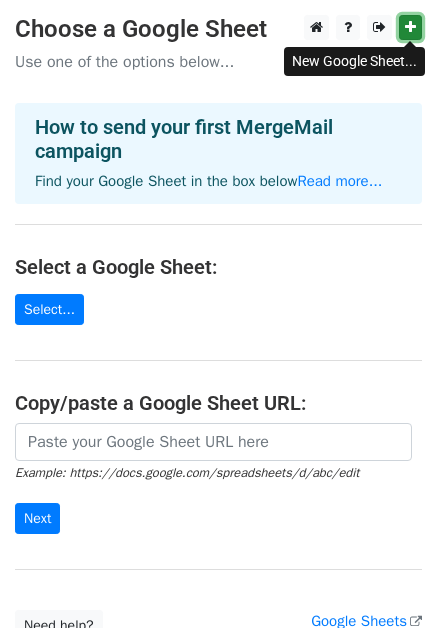 click at bounding box center [410, 27] 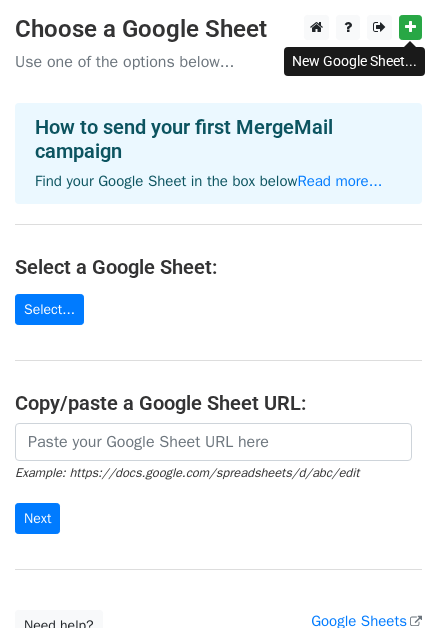 click on "Choose a Google Sheet
Use one of the options below...
How to send your first MergeMail campaign
Find your Google Sheet in the box below  Read more...
Select a Google Sheet:
Select...
Copy/paste a Google Sheet URL:
Example:
https://docs.google.com/spreadsheets/d/abc/edit
Next
Google Sheets
Need help?
Help
×
Why do I need to copy/paste a Google Sheet URL?
Normally, MergeMail would show you a list of your Google Sheets to choose from, but because you didn't allow MergeMail access to your Google Drive, it cannot show you a list of your Google Sheets. You can read more about permissions in our  support pages .
If you'd like to see a list of your Google Sheets, you'll need to  sign out of MergeMail  and then sign back in and allow access to your Google Drive.
Are your recipients in a CSV or Excel file?
Import your CSV or Excel file into a Google Sheet  then try again.
Read our" at bounding box center (218, 328) 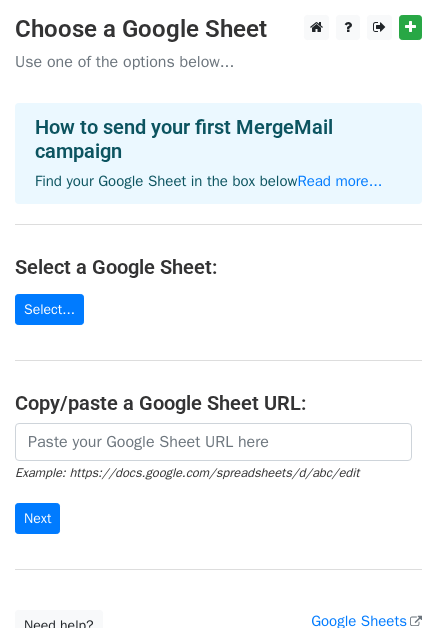 click on "Use one of the options below..." at bounding box center [218, 62] 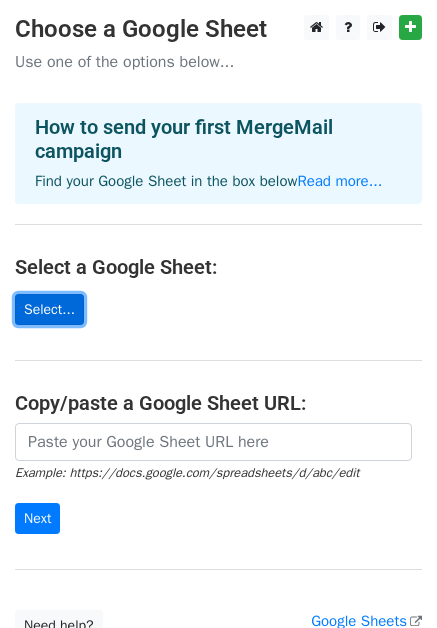 click on "Select..." at bounding box center (49, 309) 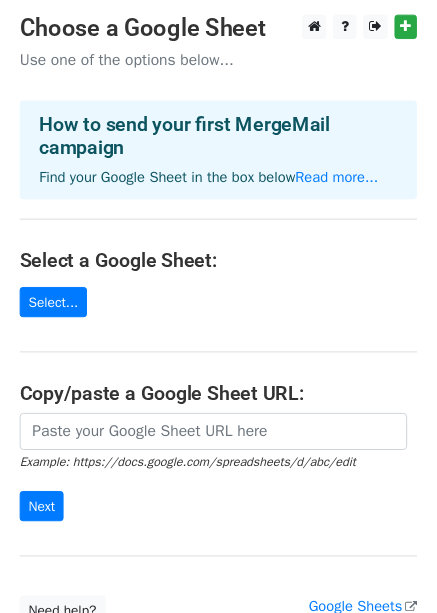scroll, scrollTop: 0, scrollLeft: 0, axis: both 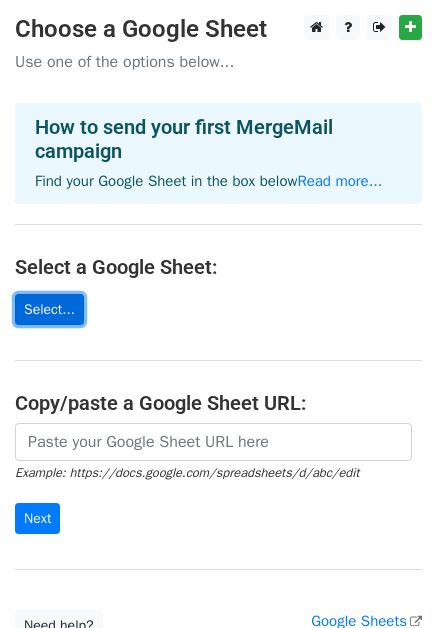 click on "Select..." at bounding box center (49, 309) 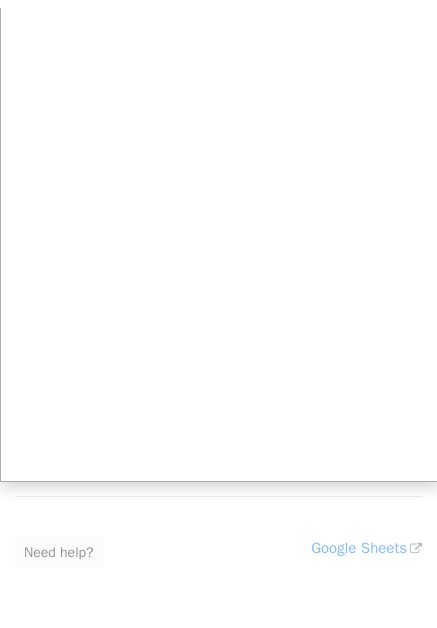 scroll, scrollTop: 0, scrollLeft: 0, axis: both 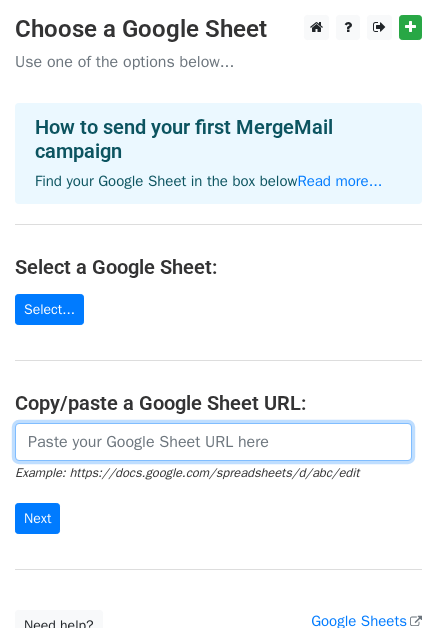click at bounding box center (213, 442) 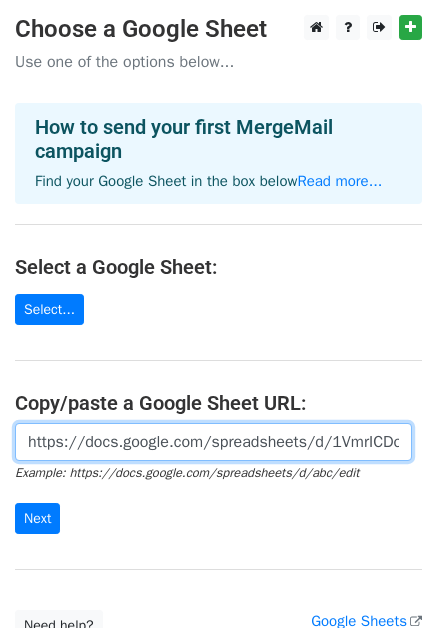 scroll, scrollTop: 0, scrollLeft: 456, axis: horizontal 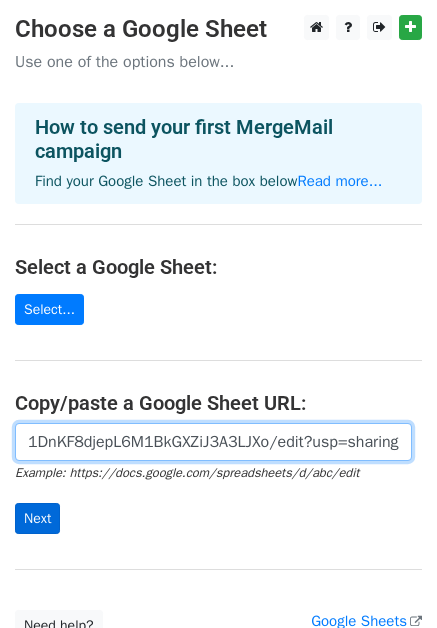 type on "https://docs.google.com/spreadsheets/d/1VmrICDoL1oQCimv1DnKF8djepL6M1BkGXZiJ3A3LJXo/edit?usp=sharing" 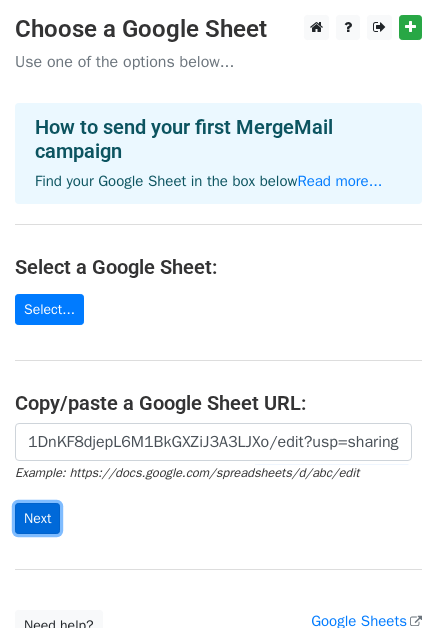 click on "Next" at bounding box center (37, 518) 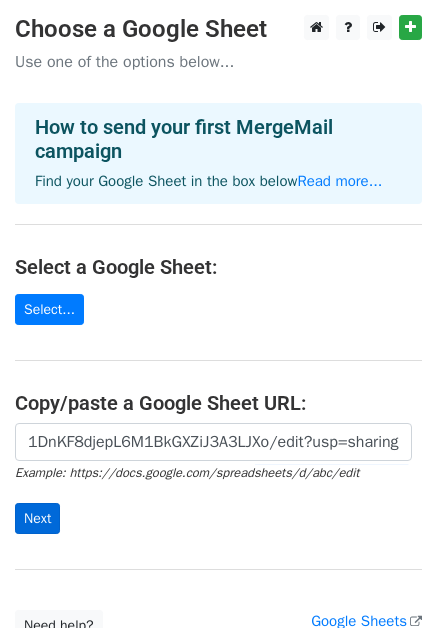 scroll, scrollTop: 0, scrollLeft: 0, axis: both 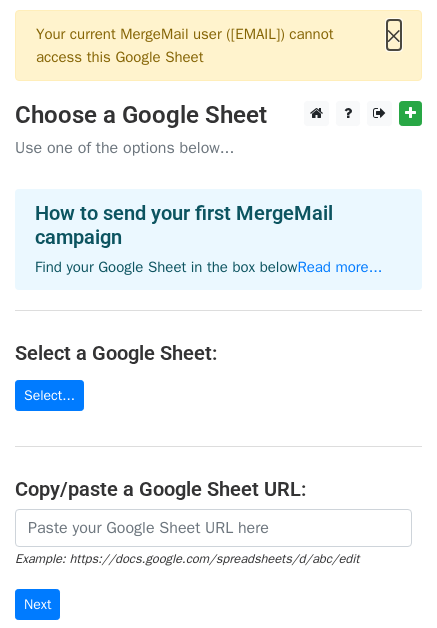 click on "×" at bounding box center [394, 35] 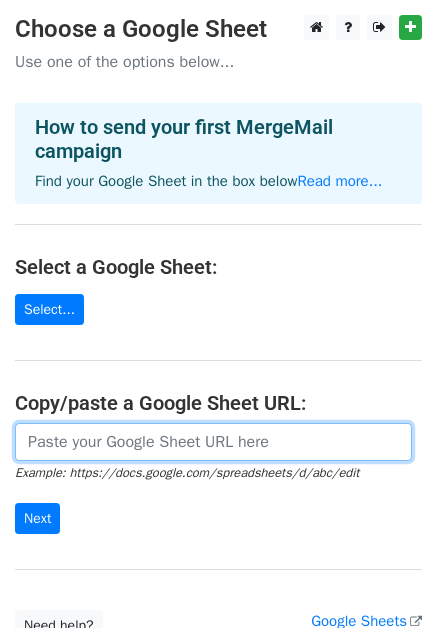 click at bounding box center (213, 442) 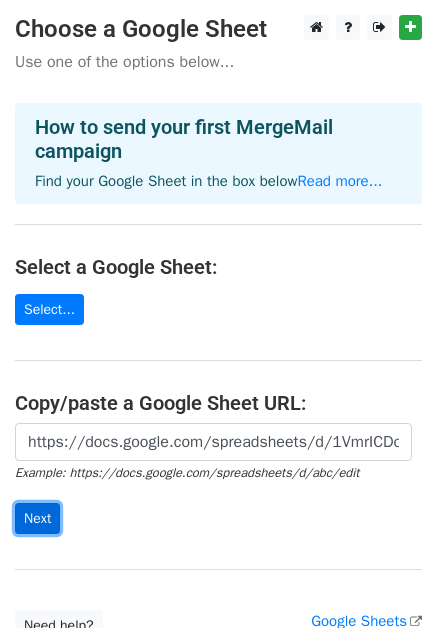 click on "Next" at bounding box center [37, 518] 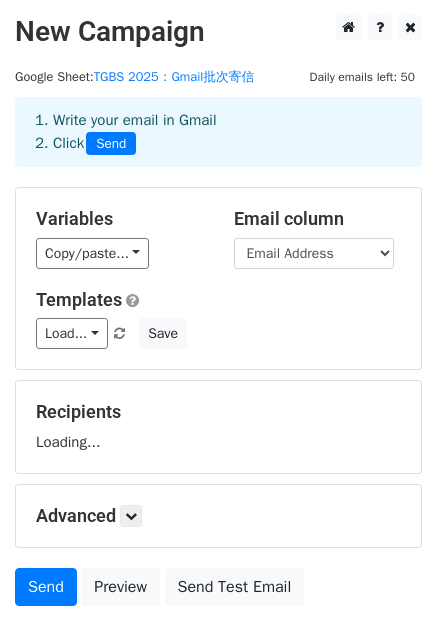 scroll, scrollTop: 0, scrollLeft: 0, axis: both 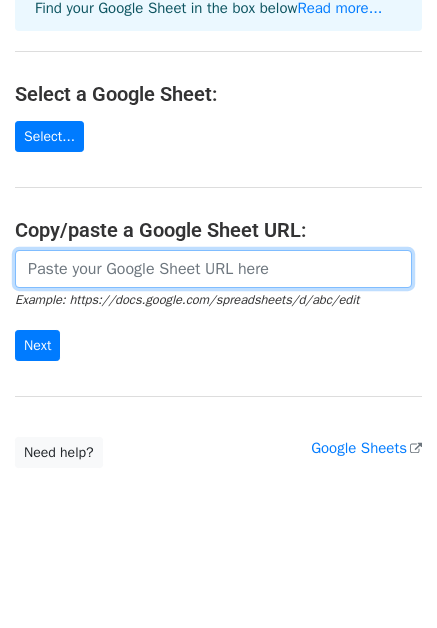 click at bounding box center (213, 269) 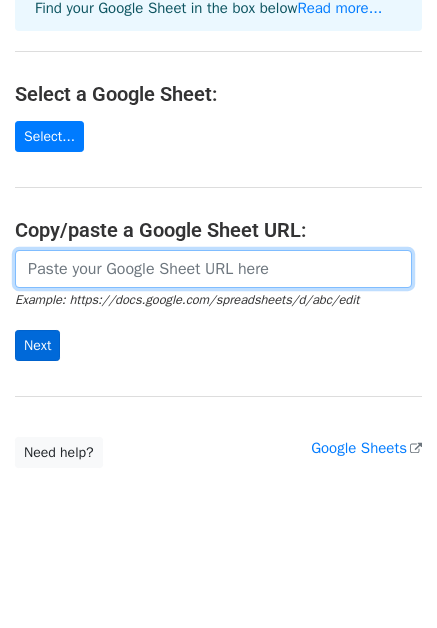 paste on "https://docs.google.com/spreadsheets/d/1VmrICDoL1oQCimv1DnKF8djepL6M1BkGXZiJ3A3LJXo/edit?usp=sharing" 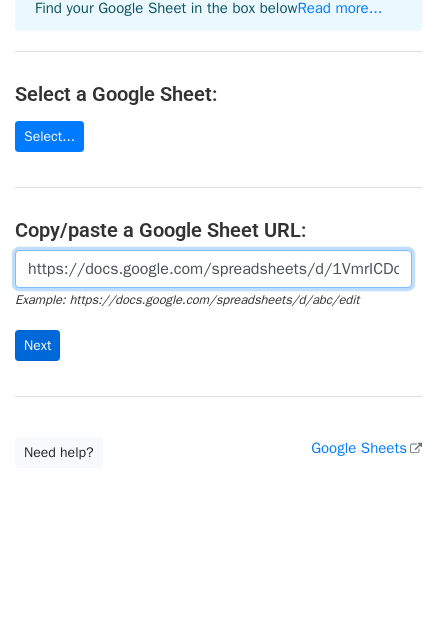 scroll, scrollTop: 0, scrollLeft: 456, axis: horizontal 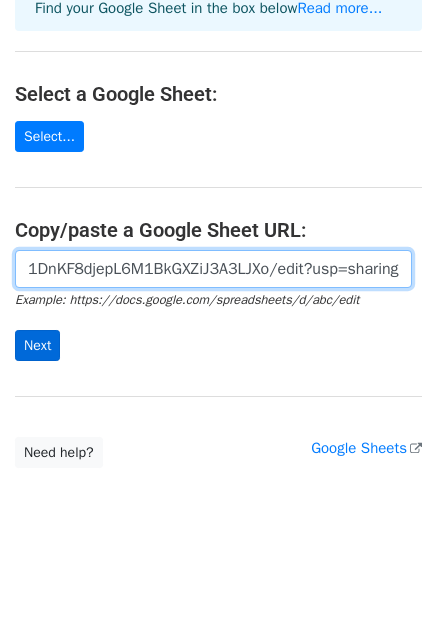 type on "https://docs.google.com/spreadsheets/d/1VmrICDoL1oQCimv1DnKF8djepL6M1BkGXZiJ3A3LJXo/edit?usp=sharing" 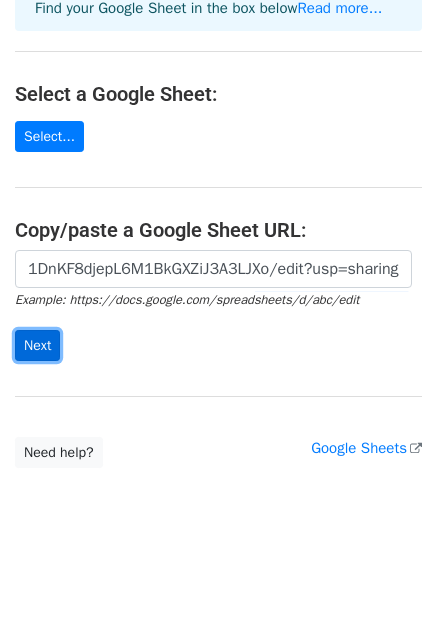 click on "Next" at bounding box center (37, 345) 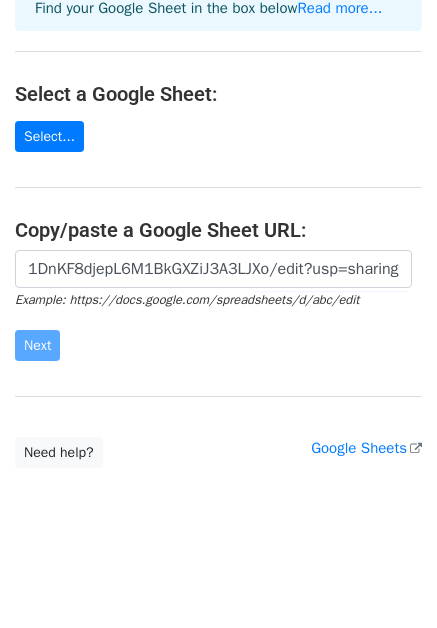 scroll, scrollTop: 0, scrollLeft: 0, axis: both 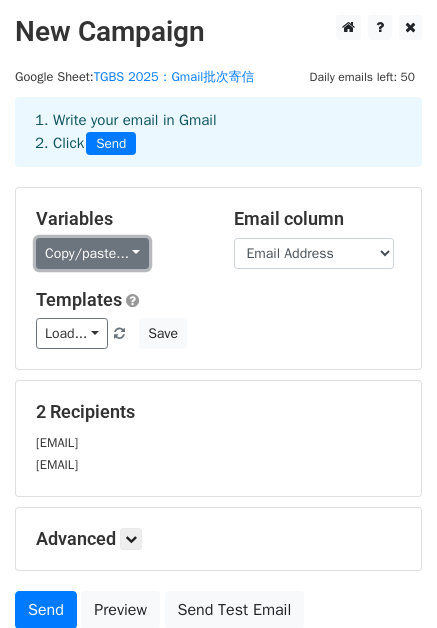 click on "Copy/paste..." at bounding box center [92, 253] 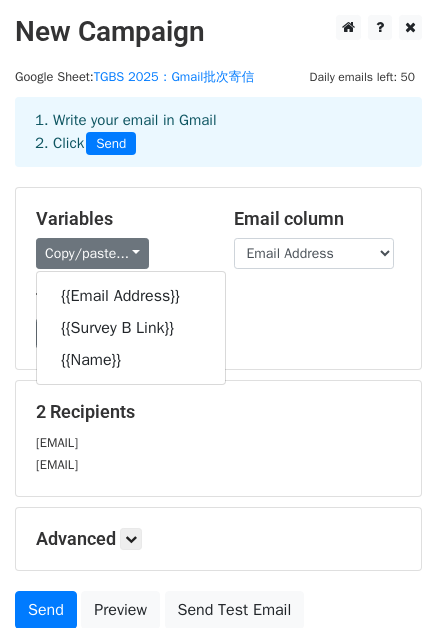 click on "Variables
Copy/paste...
{{Email Address}}
{{Survey B Link}}
{{Name}}
Email column
Email Address
Survey B Link
Name
Templates
Load...
No templates saved
Save" at bounding box center (218, 278) 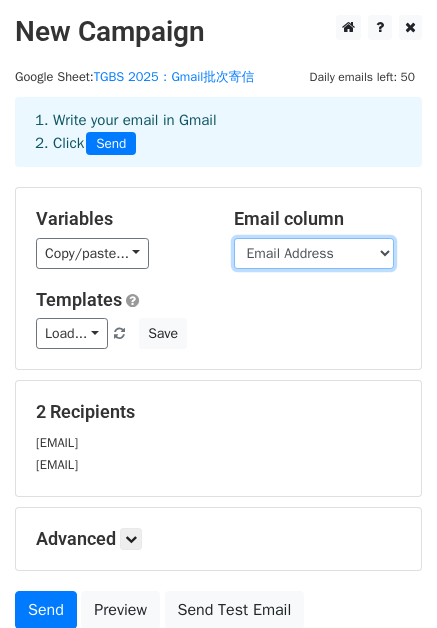 click on "Email Address
Survey B Link
Name" at bounding box center [314, 253] 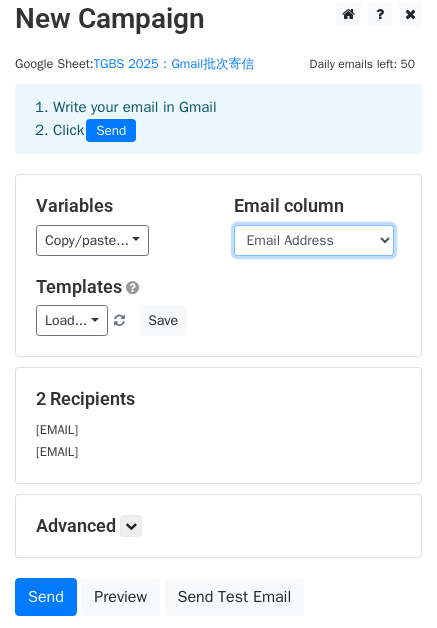 scroll, scrollTop: 33, scrollLeft: 0, axis: vertical 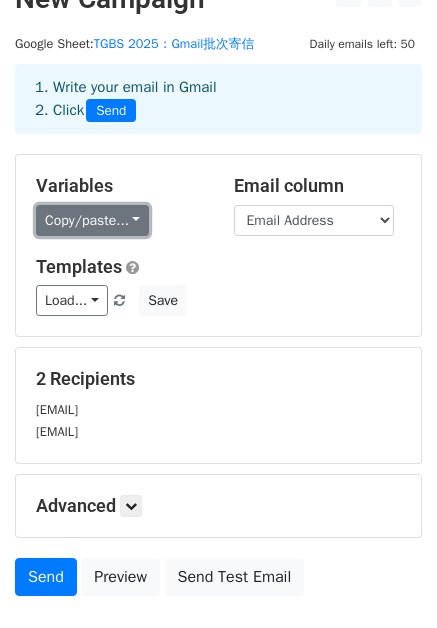 click on "Copy/paste..." at bounding box center [92, 220] 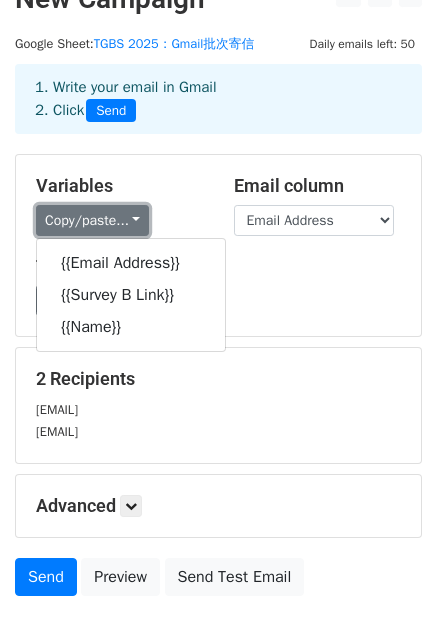 click on "Copy/paste..." at bounding box center (92, 220) 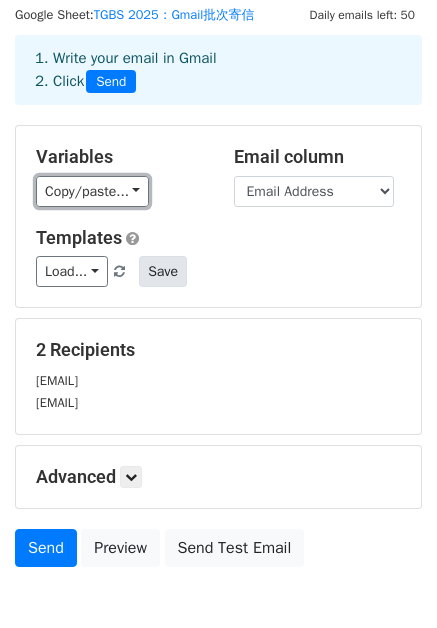 scroll, scrollTop: 64, scrollLeft: 0, axis: vertical 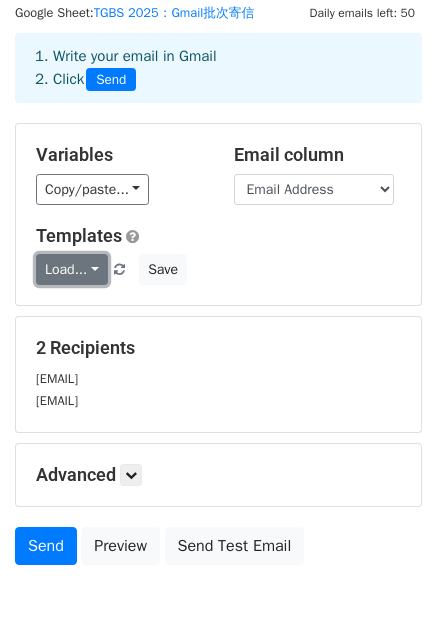 click on "Load..." at bounding box center (72, 269) 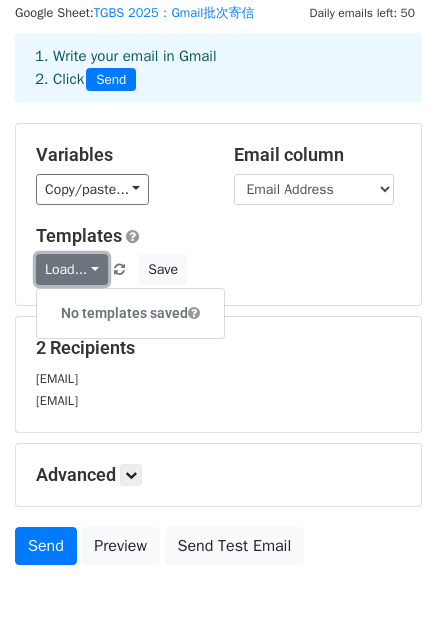 click on "Load..." at bounding box center [72, 269] 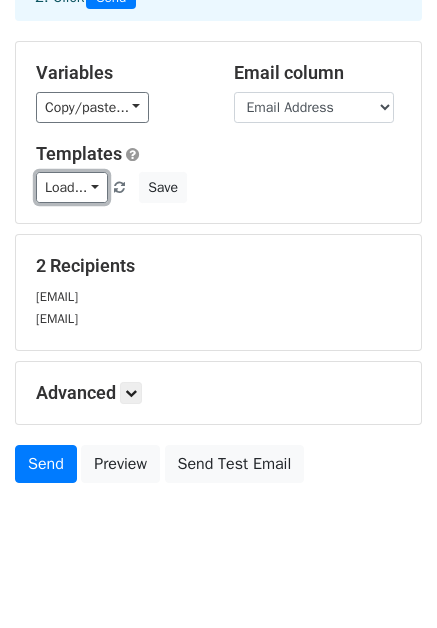 scroll, scrollTop: 0, scrollLeft: 0, axis: both 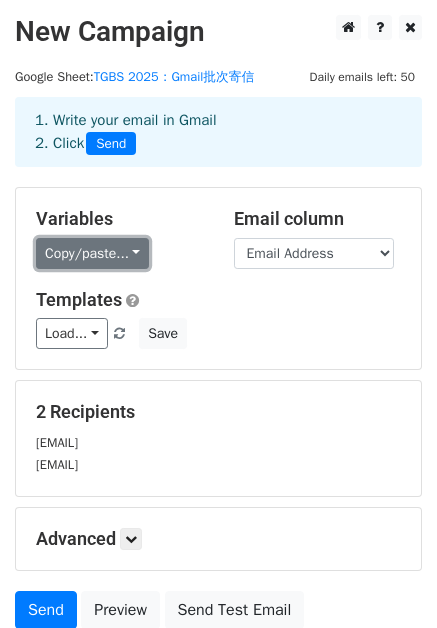 click on "Copy/paste..." at bounding box center [92, 253] 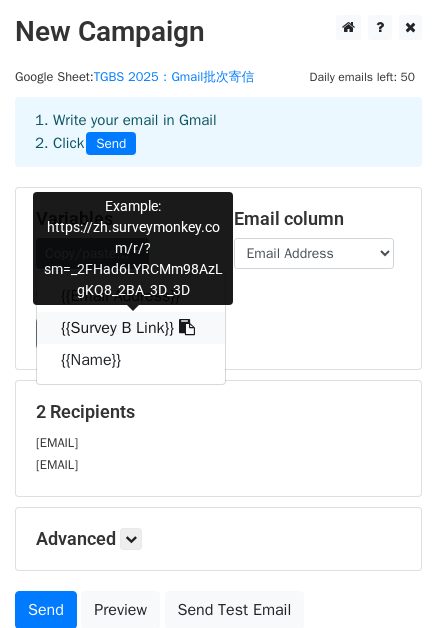 click on "{{Survey B Link}}" at bounding box center (131, 328) 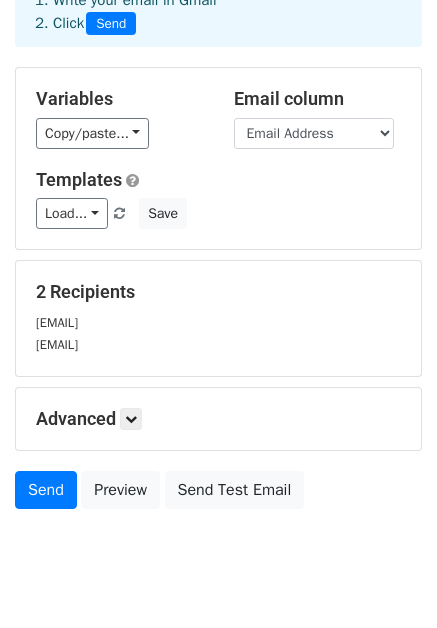 scroll, scrollTop: 171, scrollLeft: 0, axis: vertical 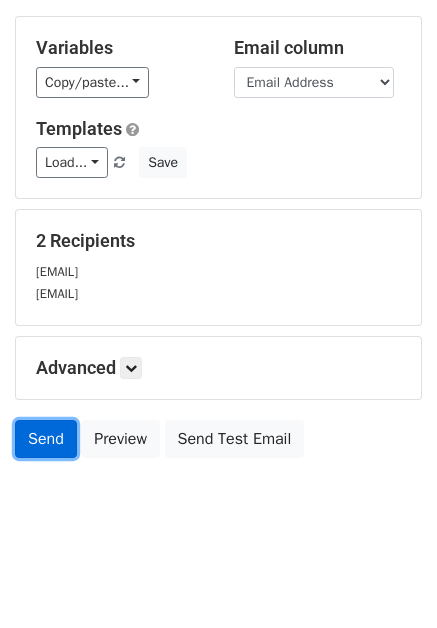 click on "Send" at bounding box center [46, 439] 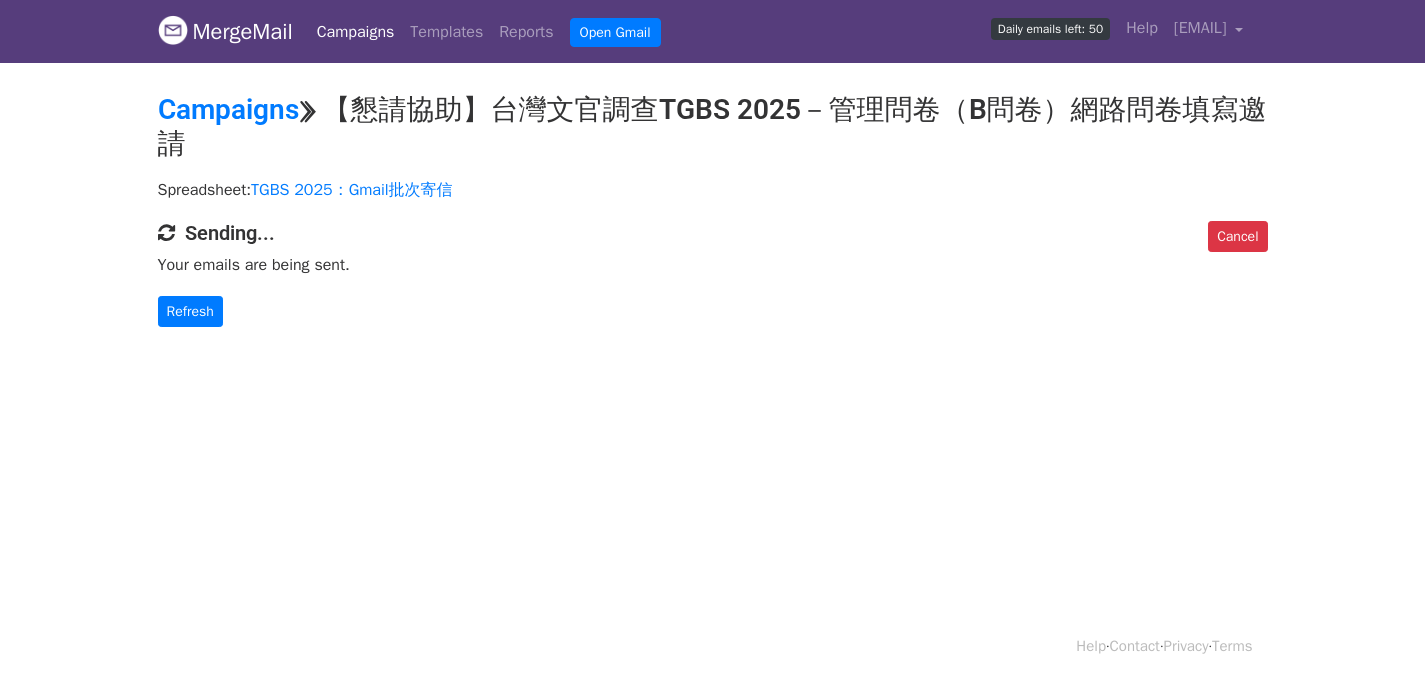 scroll, scrollTop: 0, scrollLeft: 0, axis: both 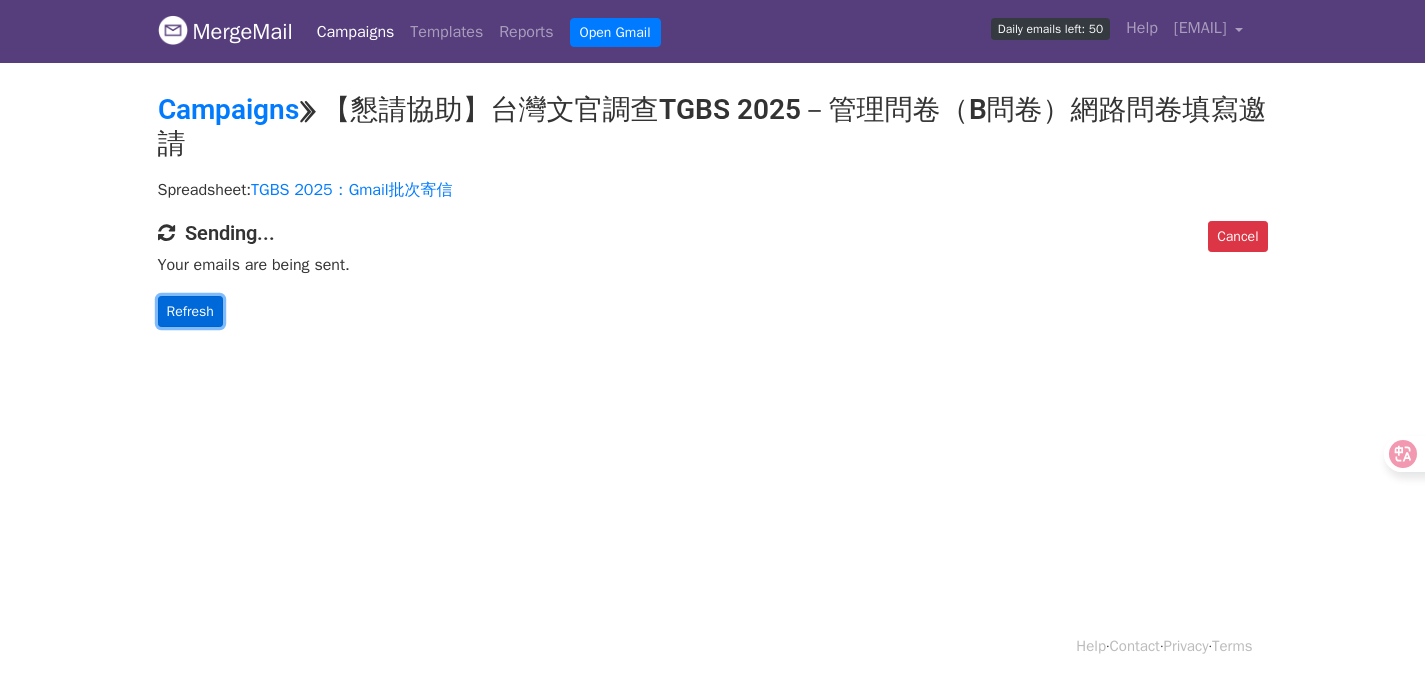 click on "Refresh" at bounding box center [190, 311] 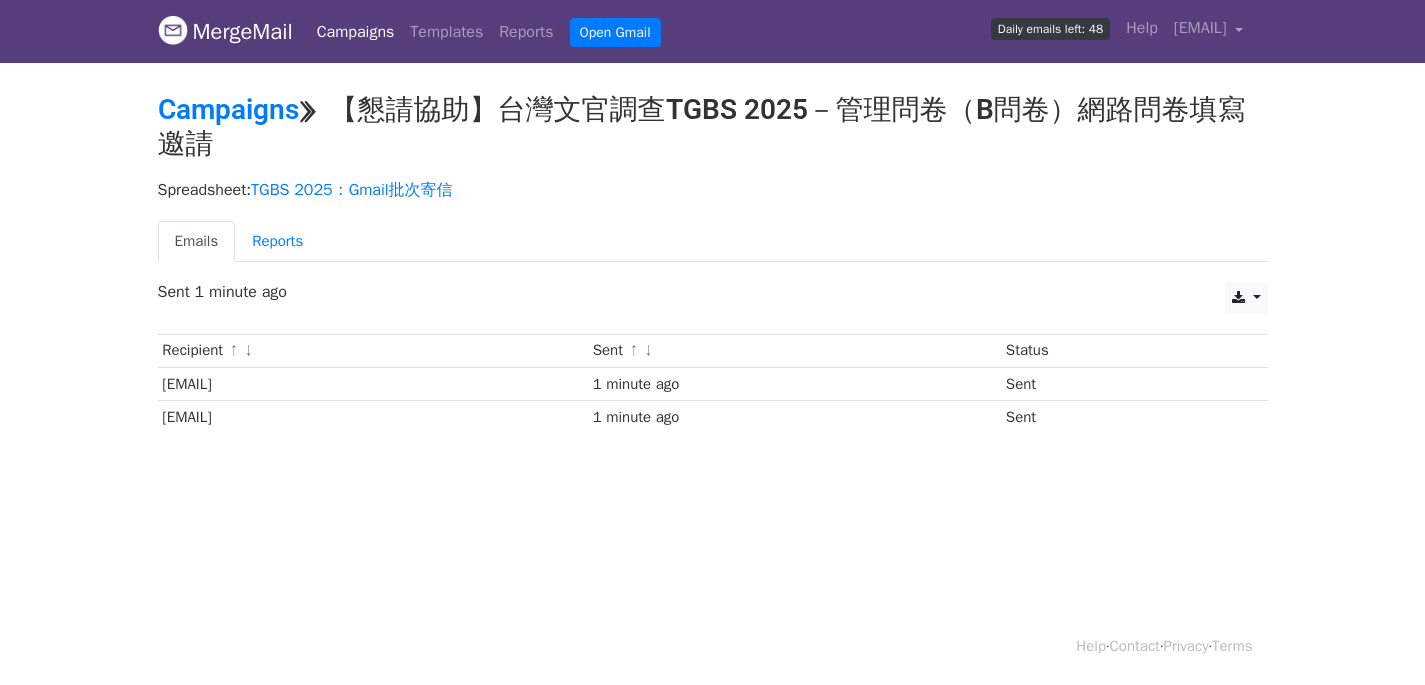 scroll, scrollTop: 0, scrollLeft: 0, axis: both 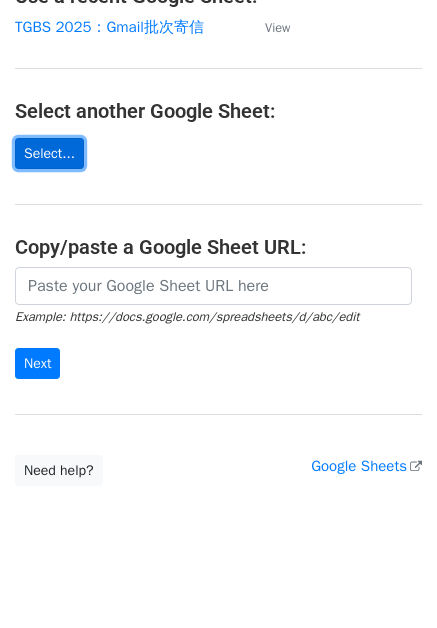 click on "Select..." at bounding box center [49, 153] 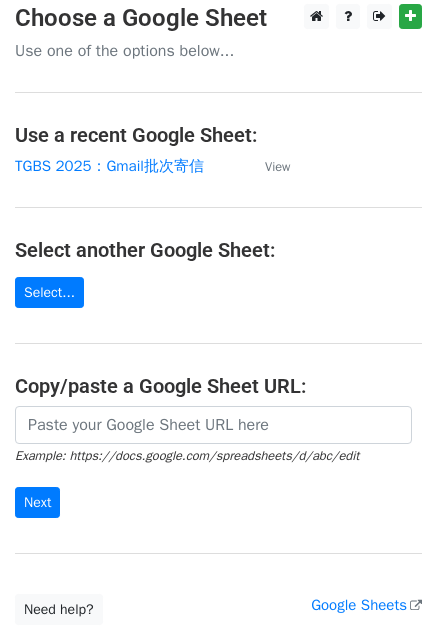 scroll, scrollTop: 0, scrollLeft: 0, axis: both 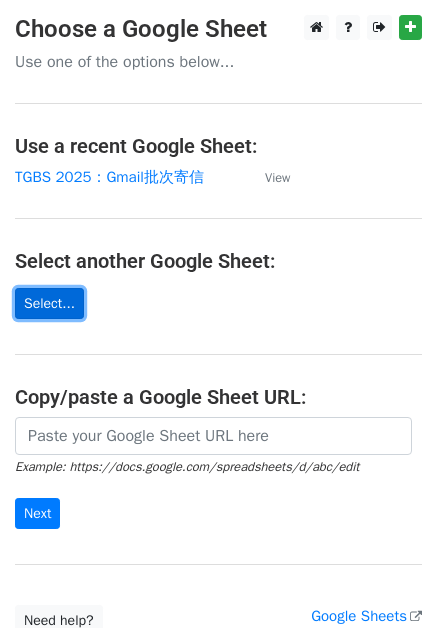 click on "Select..." at bounding box center [49, 303] 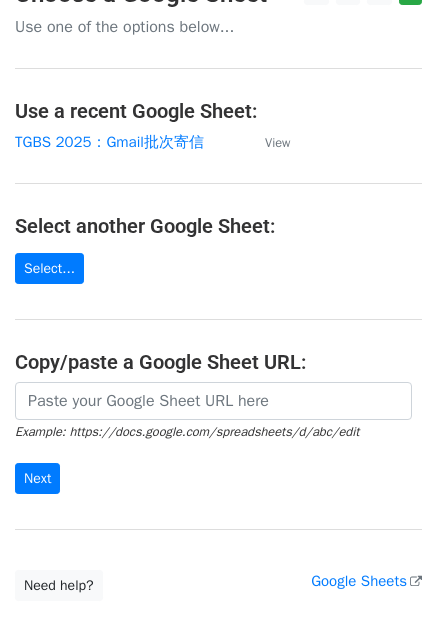 scroll, scrollTop: 28, scrollLeft: 0, axis: vertical 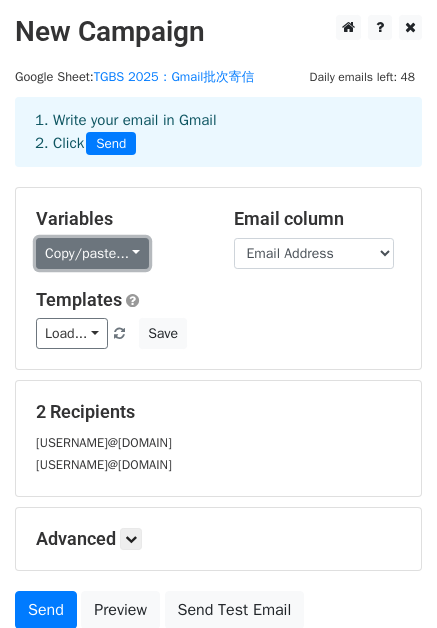 click on "Copy/paste..." at bounding box center (92, 253) 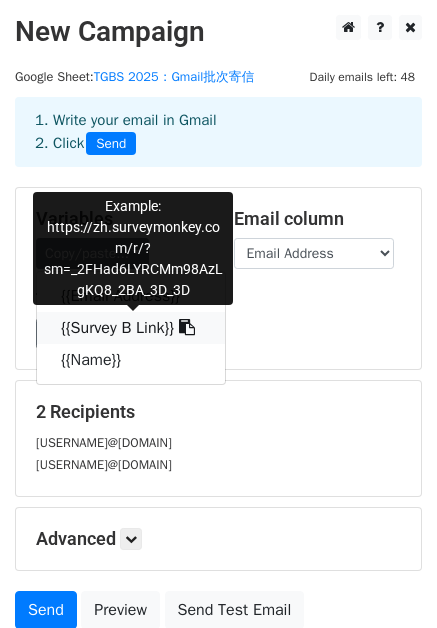 click on "{{Survey B Link}}" at bounding box center (131, 328) 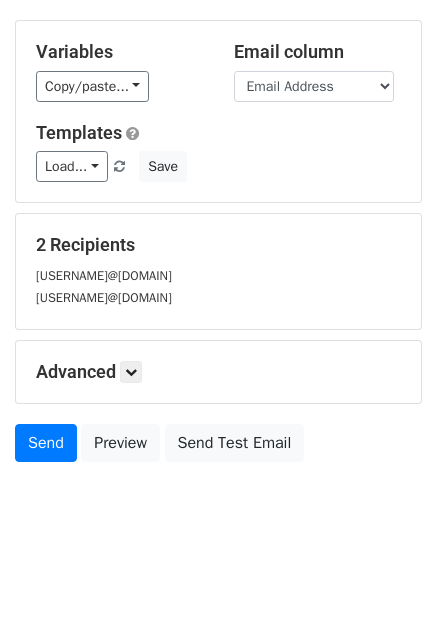 scroll, scrollTop: 171, scrollLeft: 0, axis: vertical 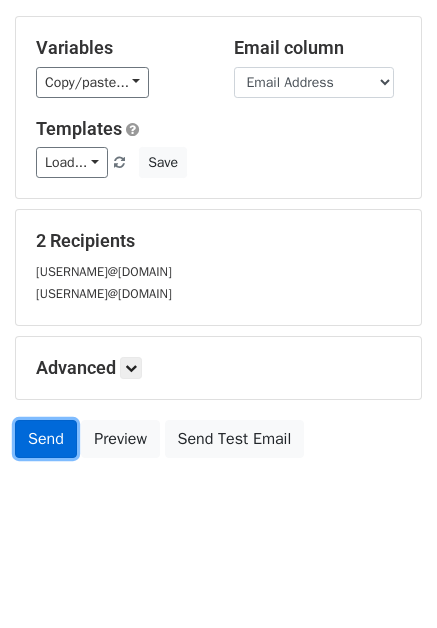 click on "Send" at bounding box center (46, 439) 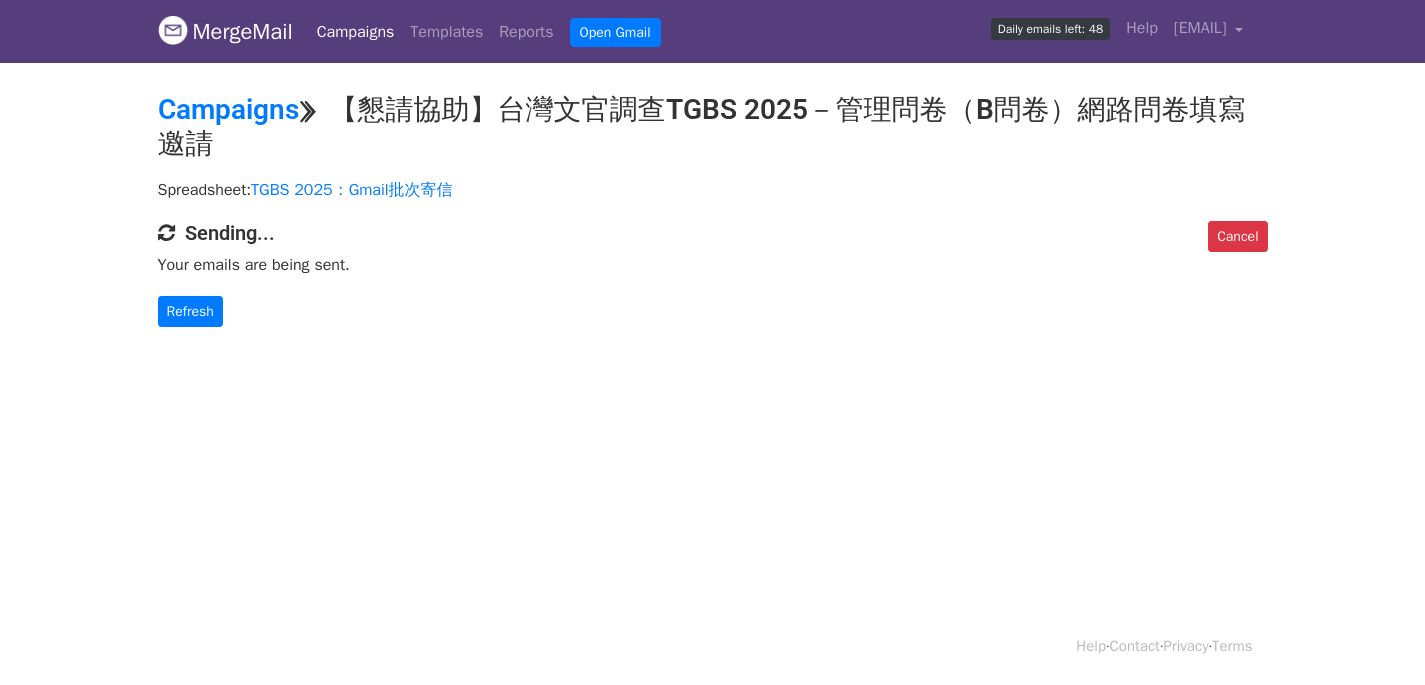 scroll, scrollTop: 0, scrollLeft: 0, axis: both 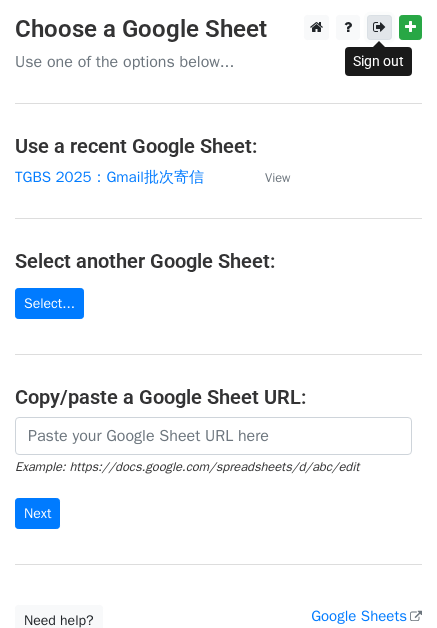 click at bounding box center [379, 27] 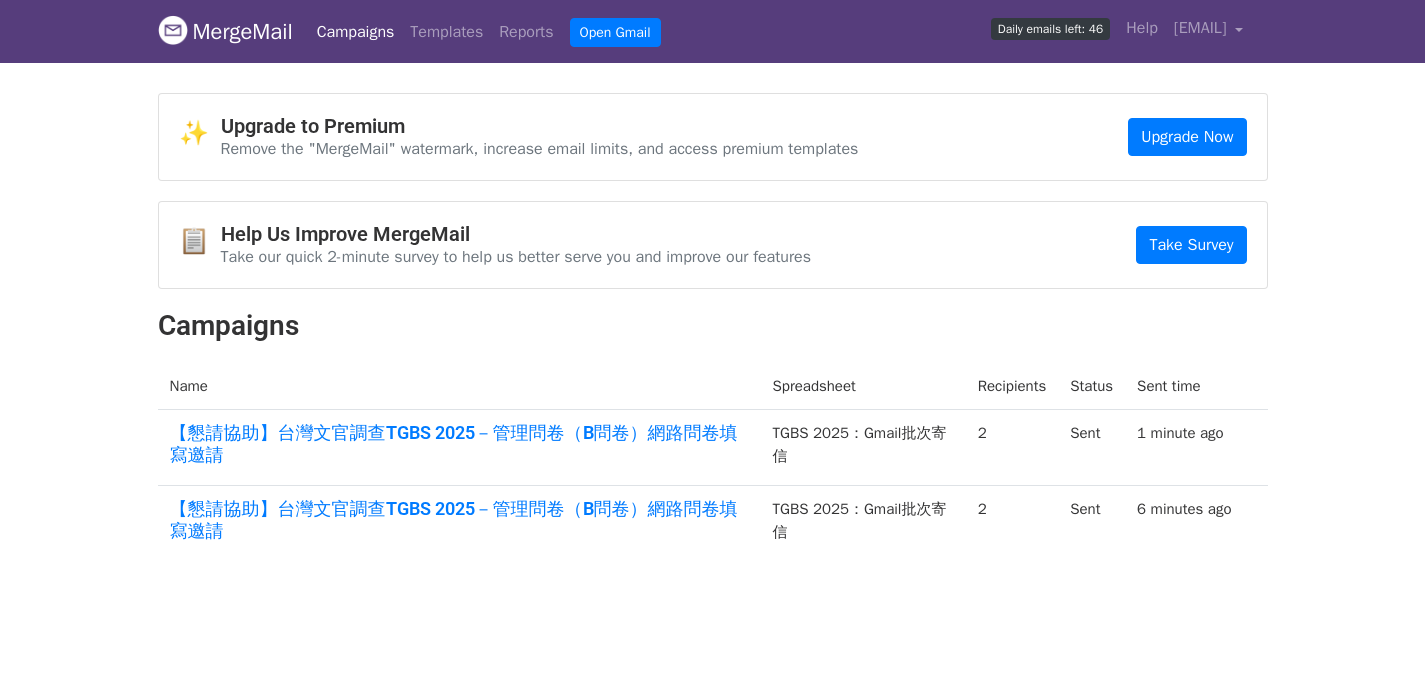 scroll, scrollTop: 0, scrollLeft: 0, axis: both 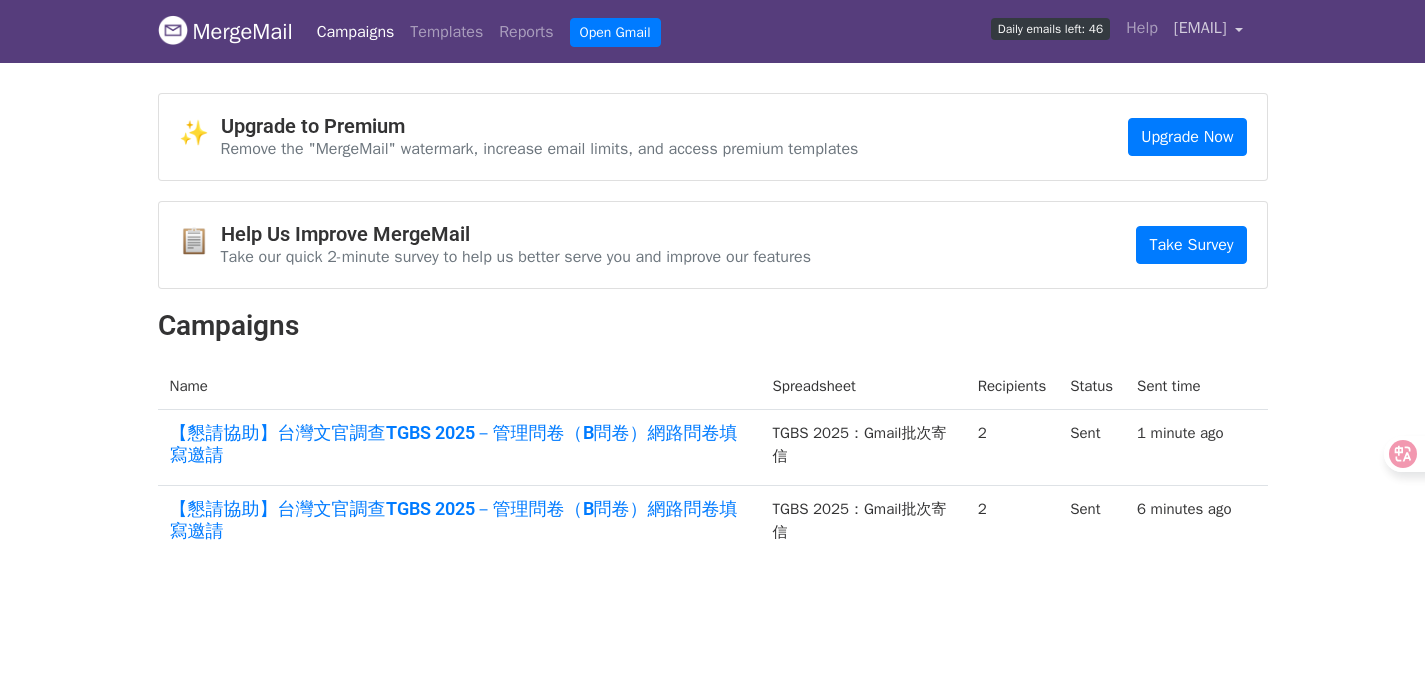click on "[EMAIL]" at bounding box center [1200, 28] 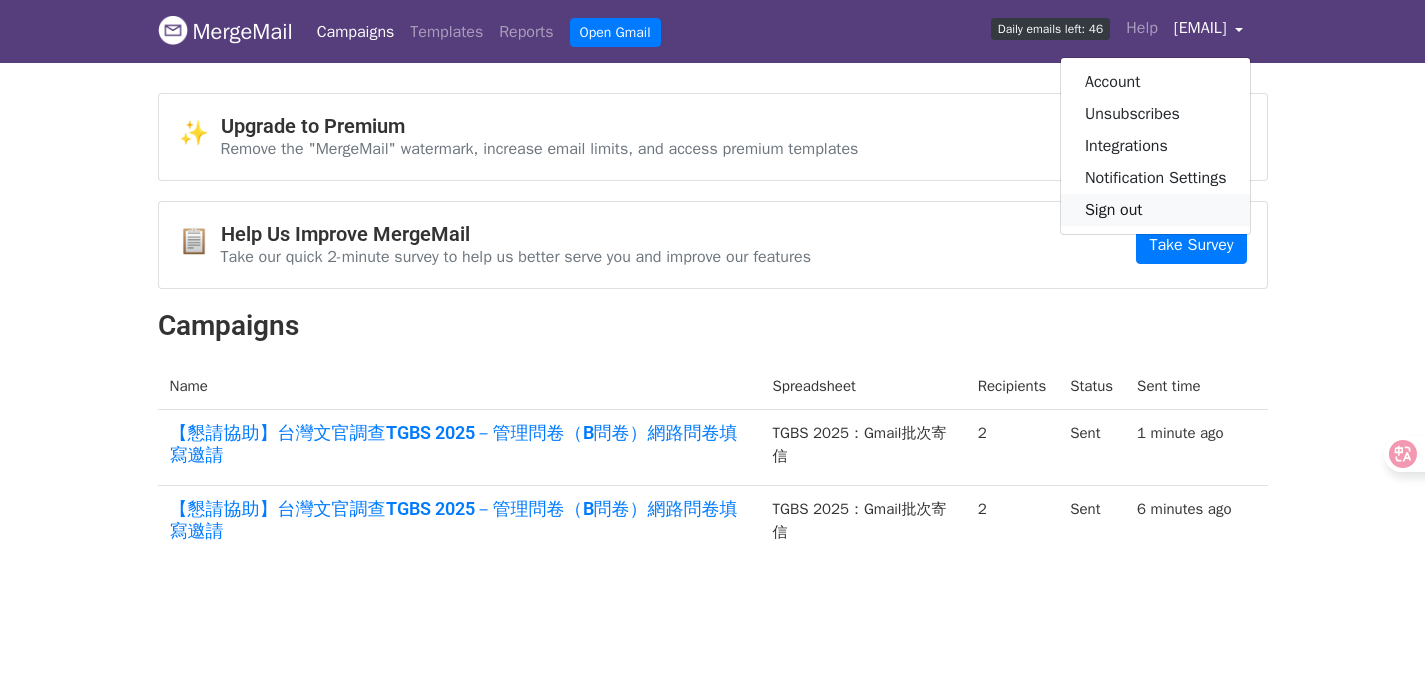 click on "Sign out" at bounding box center (1156, 210) 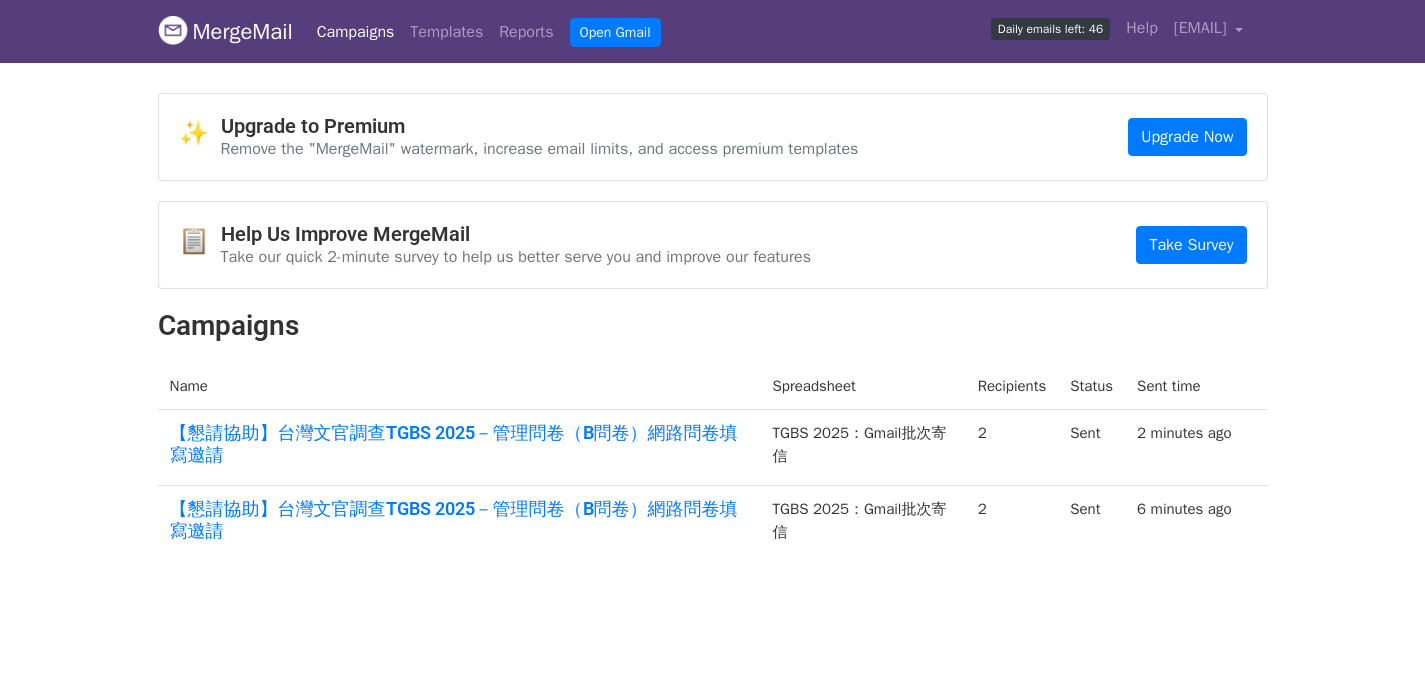 scroll, scrollTop: 0, scrollLeft: 0, axis: both 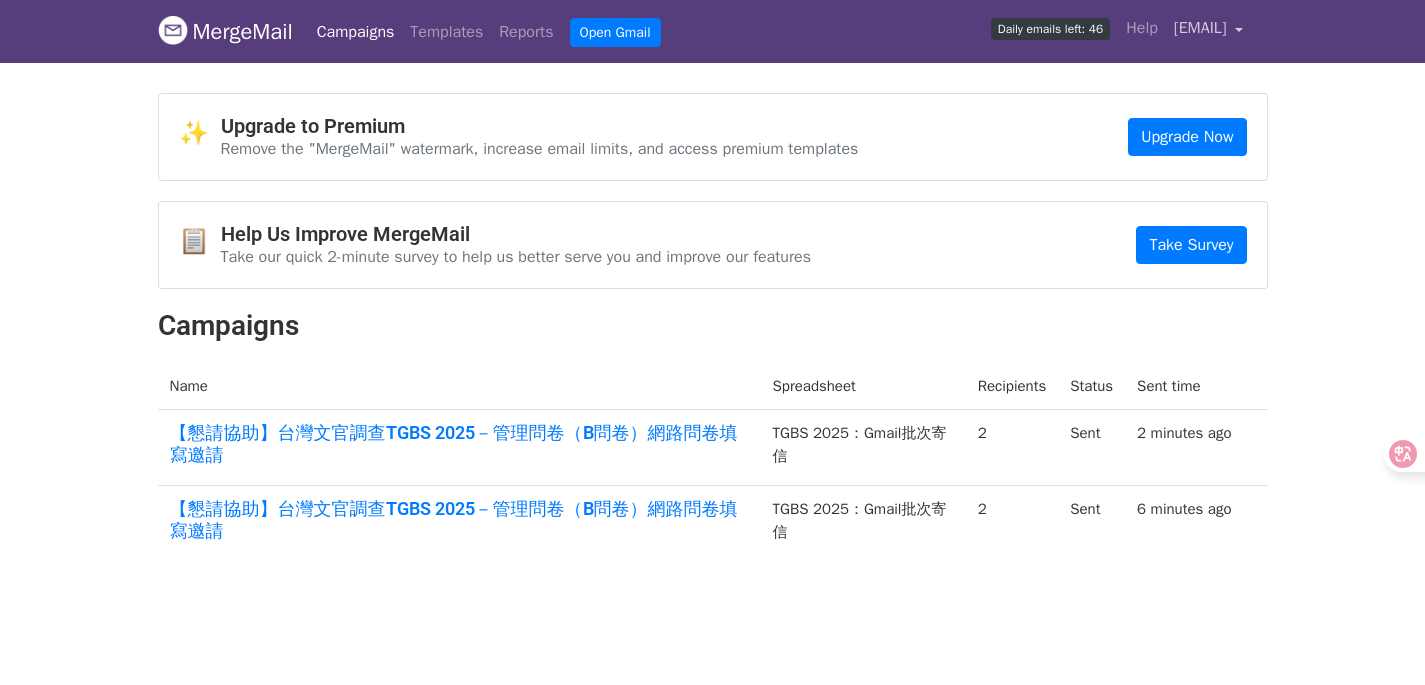 click on "[EMAIL]" at bounding box center (1200, 28) 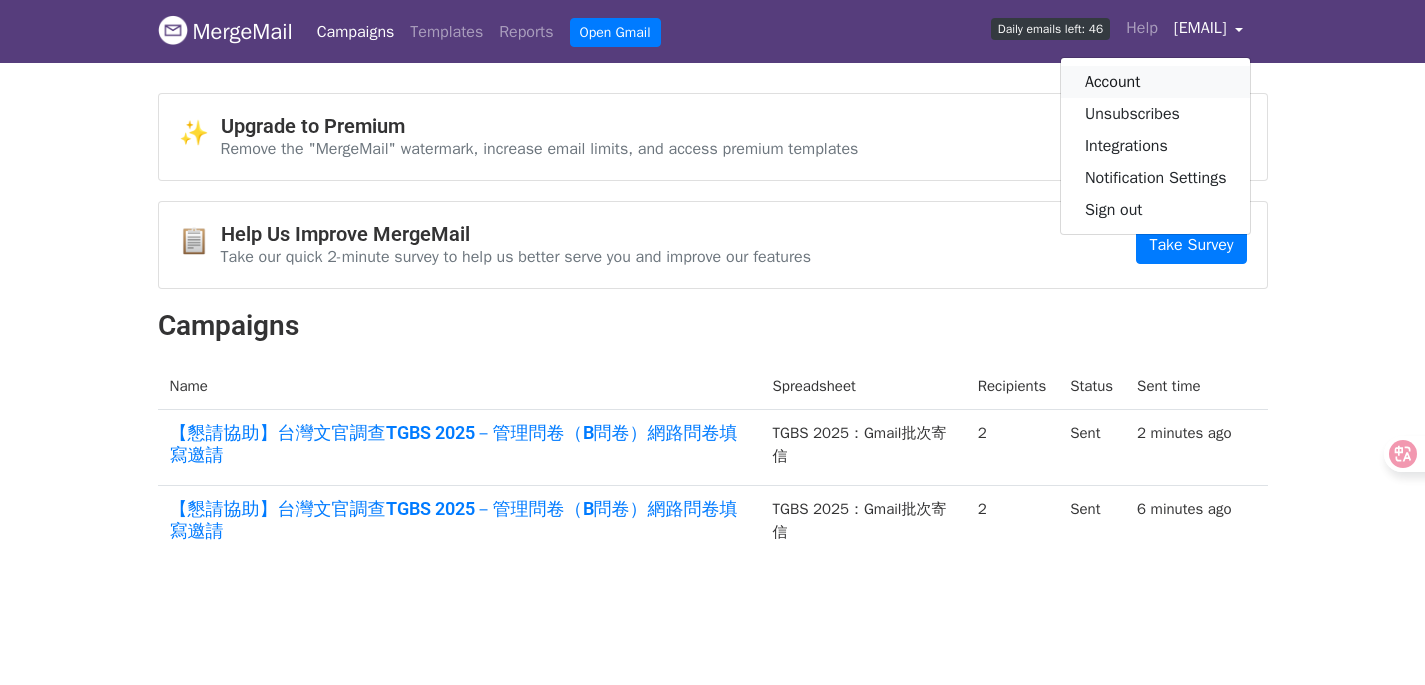 click on "Account" at bounding box center [1156, 82] 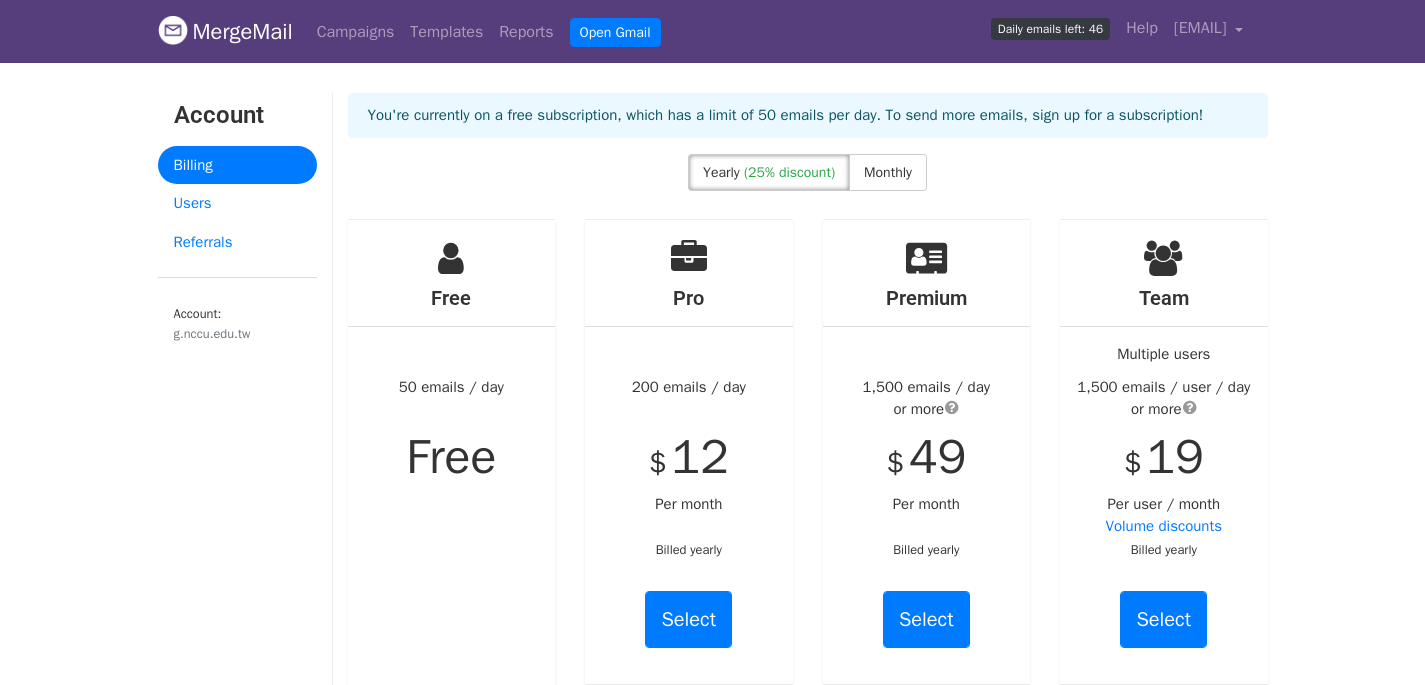 scroll, scrollTop: 0, scrollLeft: 0, axis: both 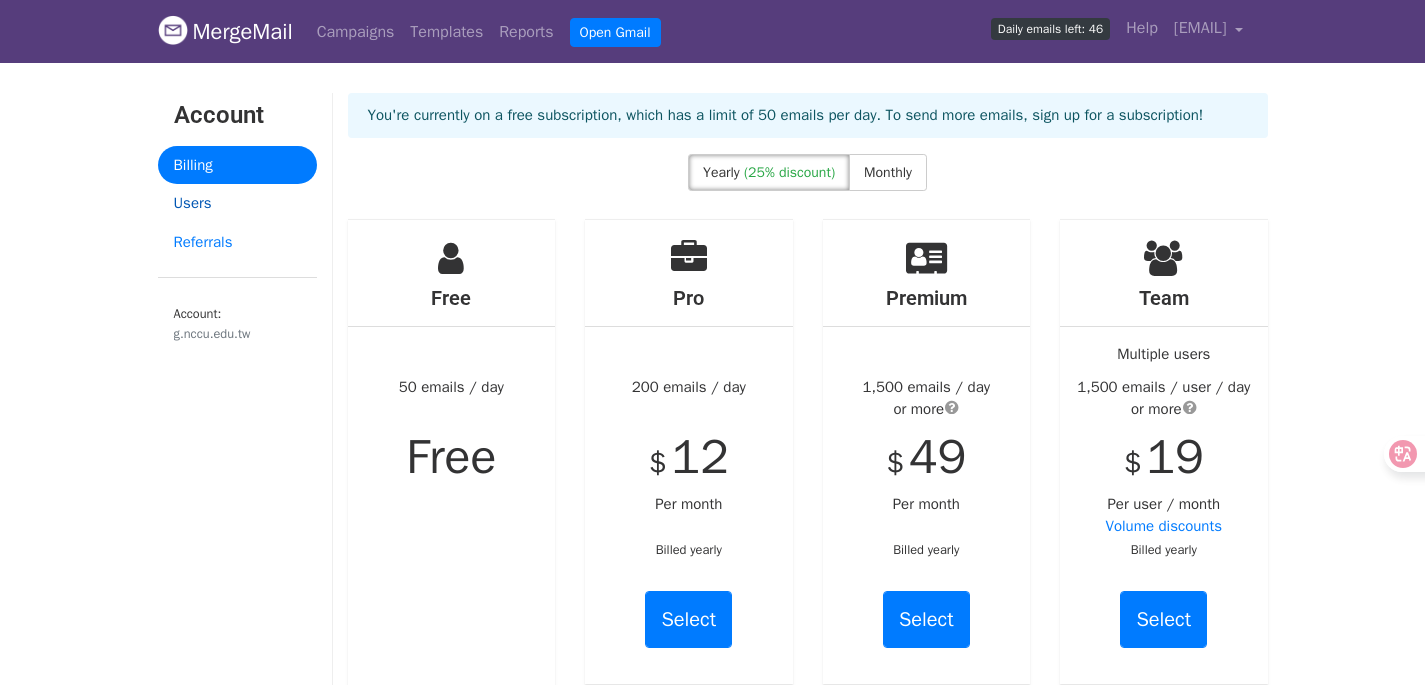 click on "Users" at bounding box center [237, 203] 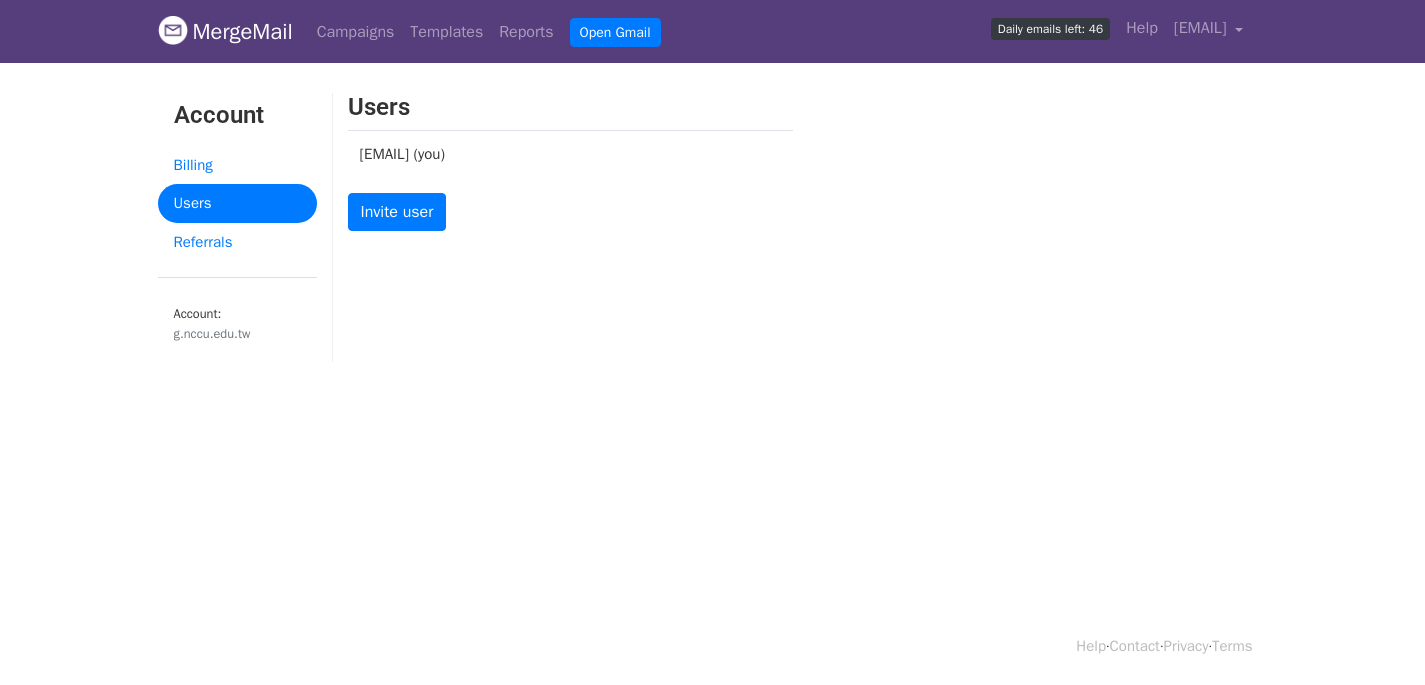 scroll, scrollTop: 0, scrollLeft: 0, axis: both 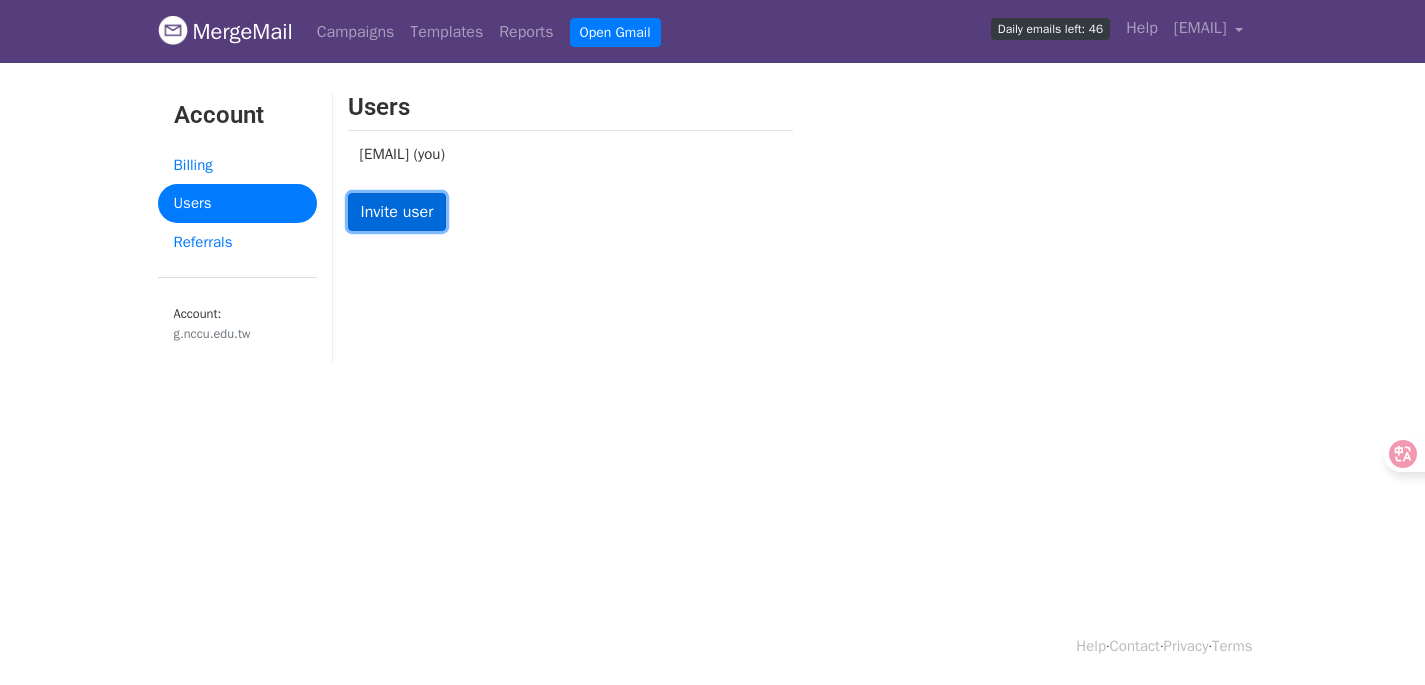 click on "Invite user" at bounding box center (397, 212) 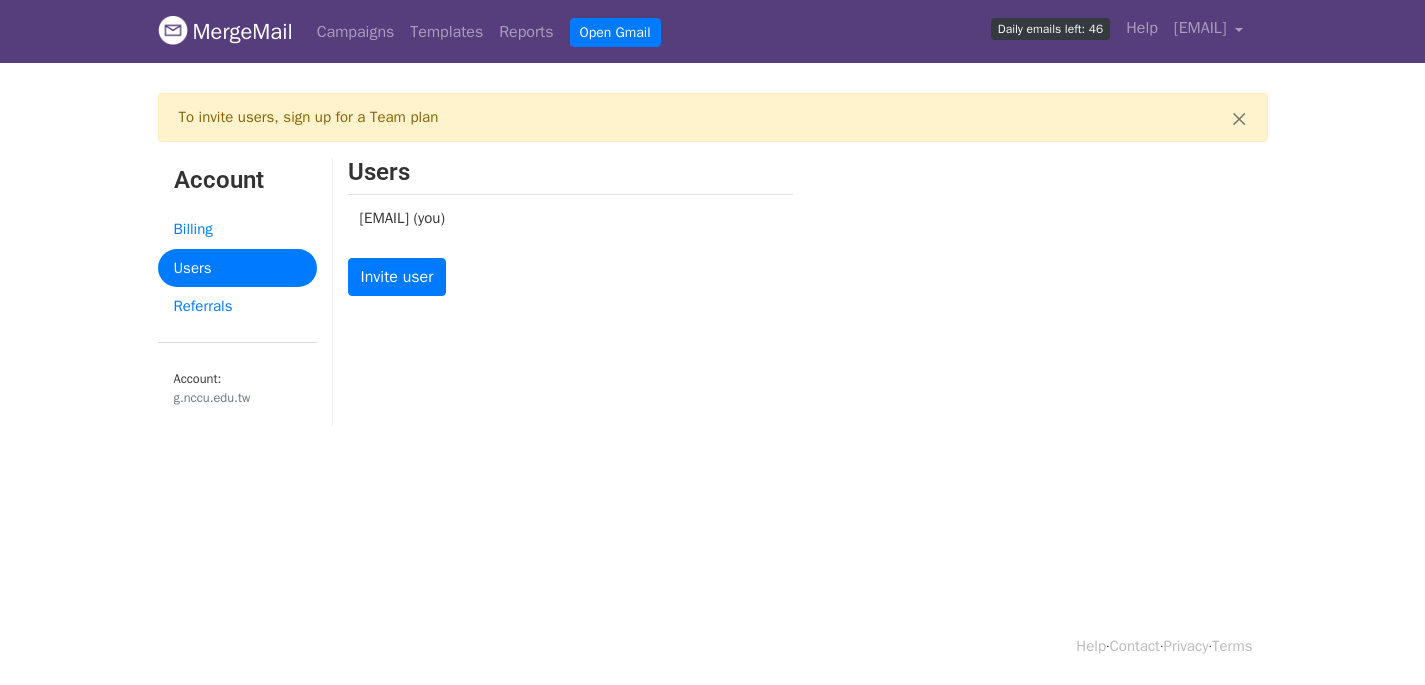 scroll, scrollTop: 0, scrollLeft: 0, axis: both 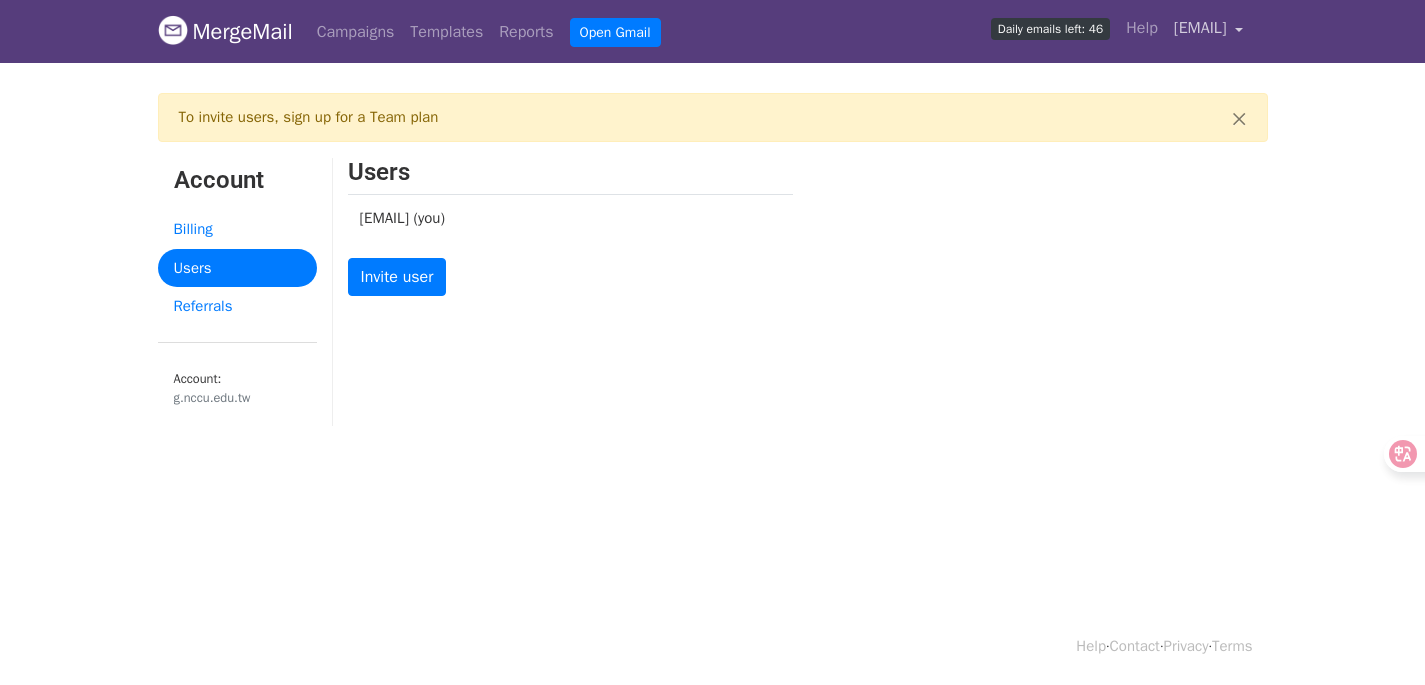 click on "110256018@g.nccu.edu.tw" at bounding box center [1200, 28] 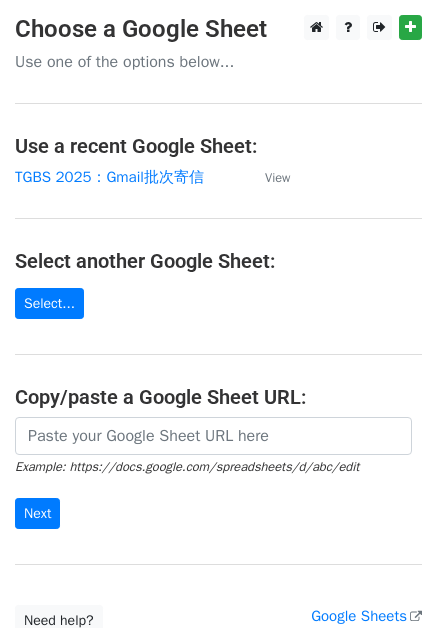 scroll, scrollTop: 0, scrollLeft: 0, axis: both 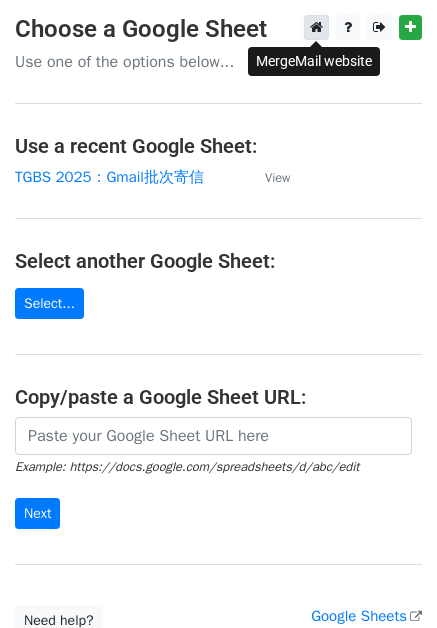 click at bounding box center (316, 27) 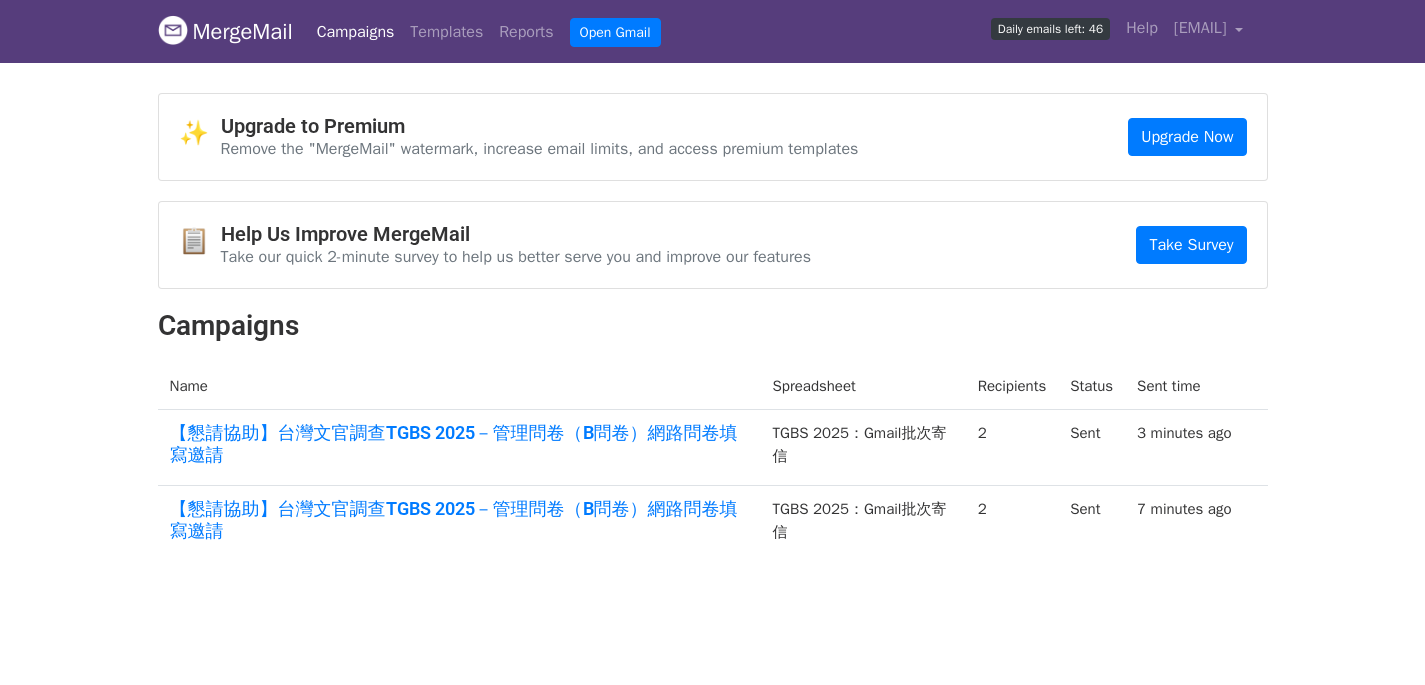 scroll, scrollTop: 0, scrollLeft: 0, axis: both 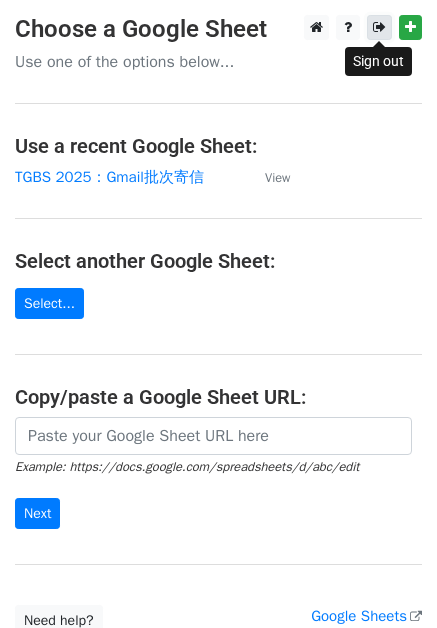click at bounding box center [379, 27] 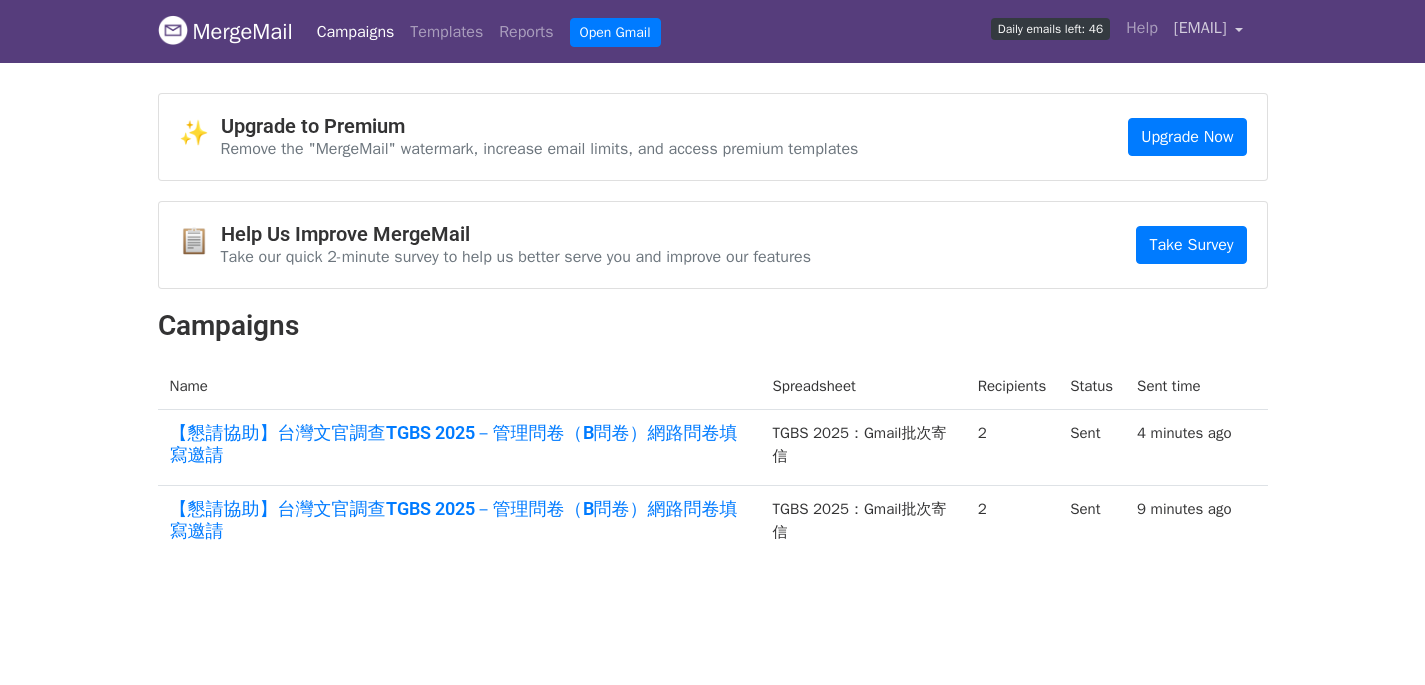 scroll, scrollTop: 0, scrollLeft: 0, axis: both 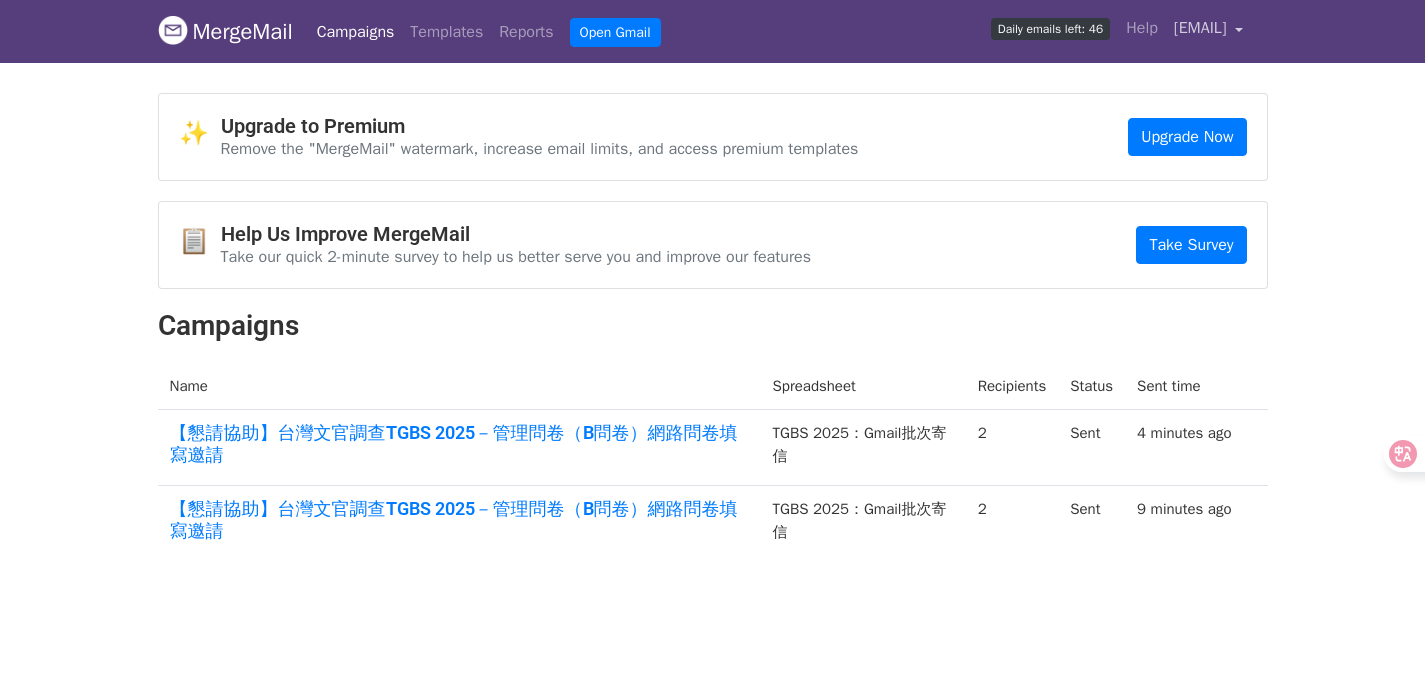 click on "110256018@g.nccu.edu.tw" at bounding box center (1200, 28) 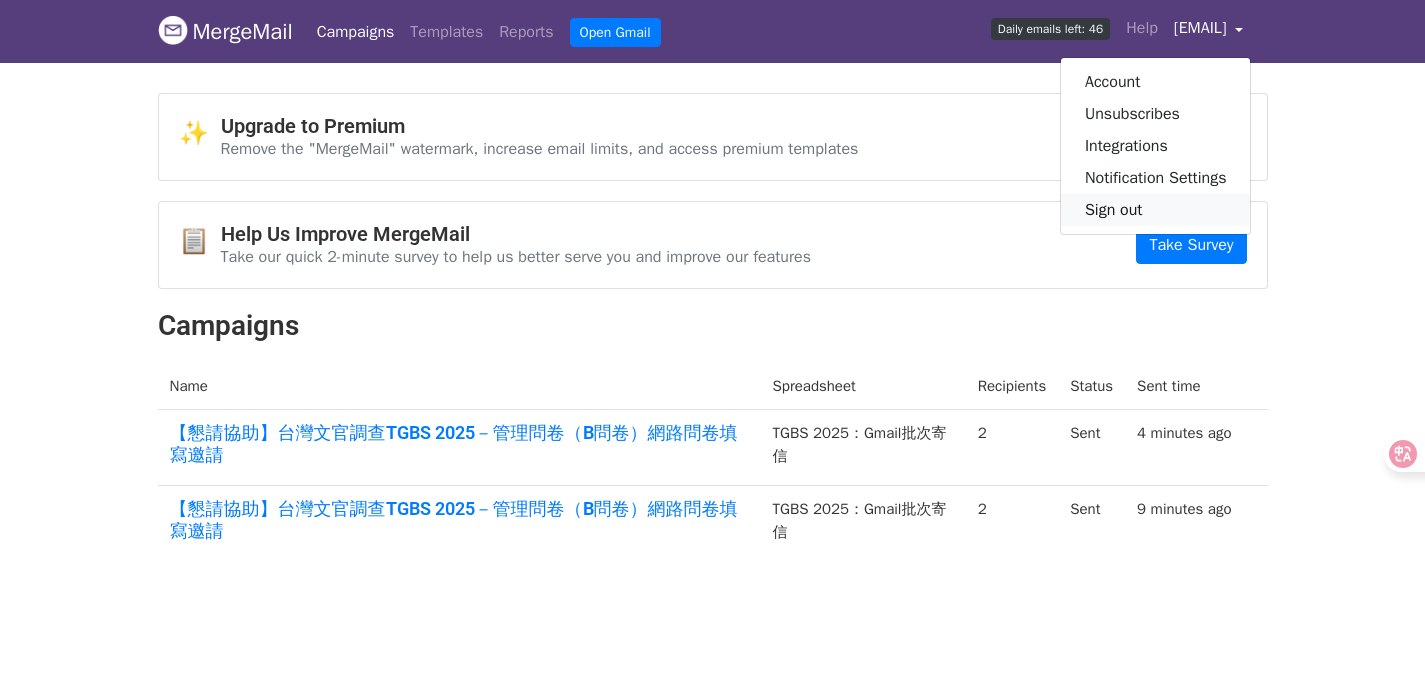 click on "Sign out" at bounding box center (1156, 210) 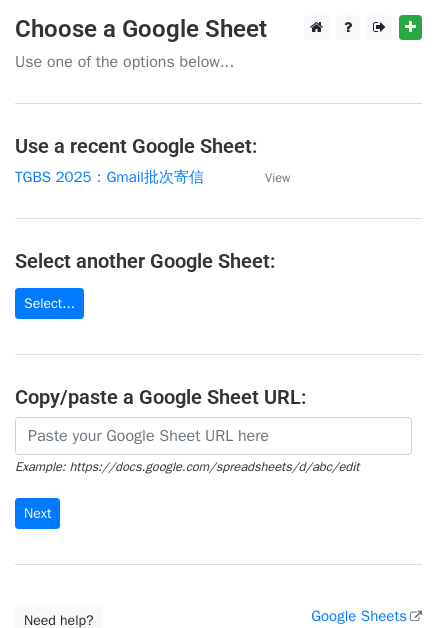 scroll, scrollTop: 0, scrollLeft: 0, axis: both 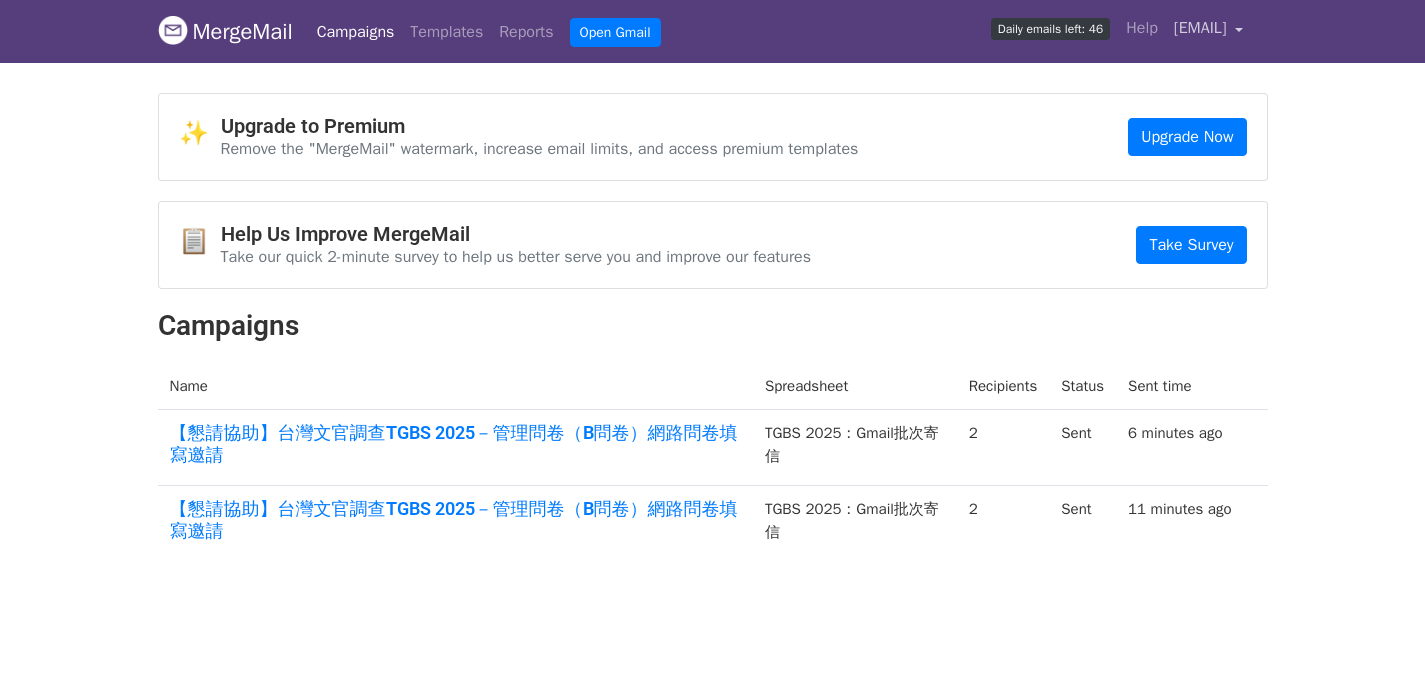 click on "110256018@g.nccu.edu.tw" at bounding box center (1200, 28) 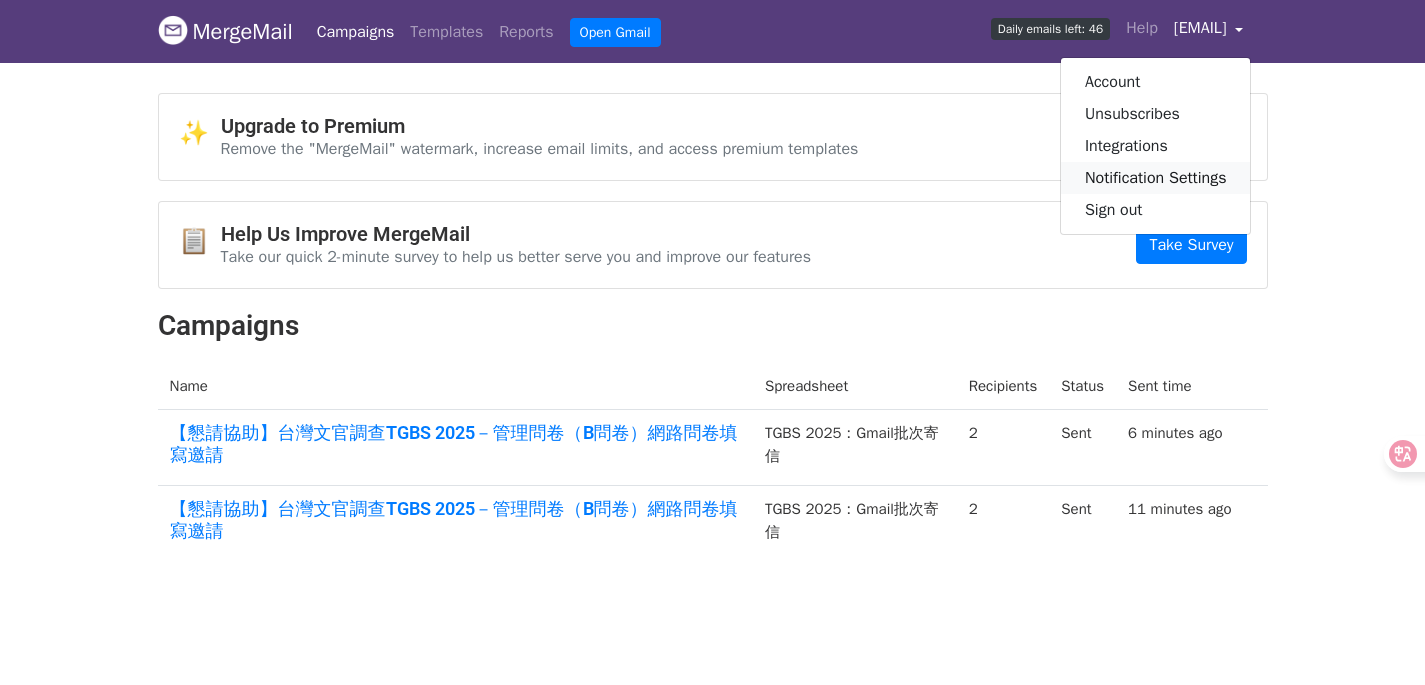 click on "Notification Settings" at bounding box center (1156, 178) 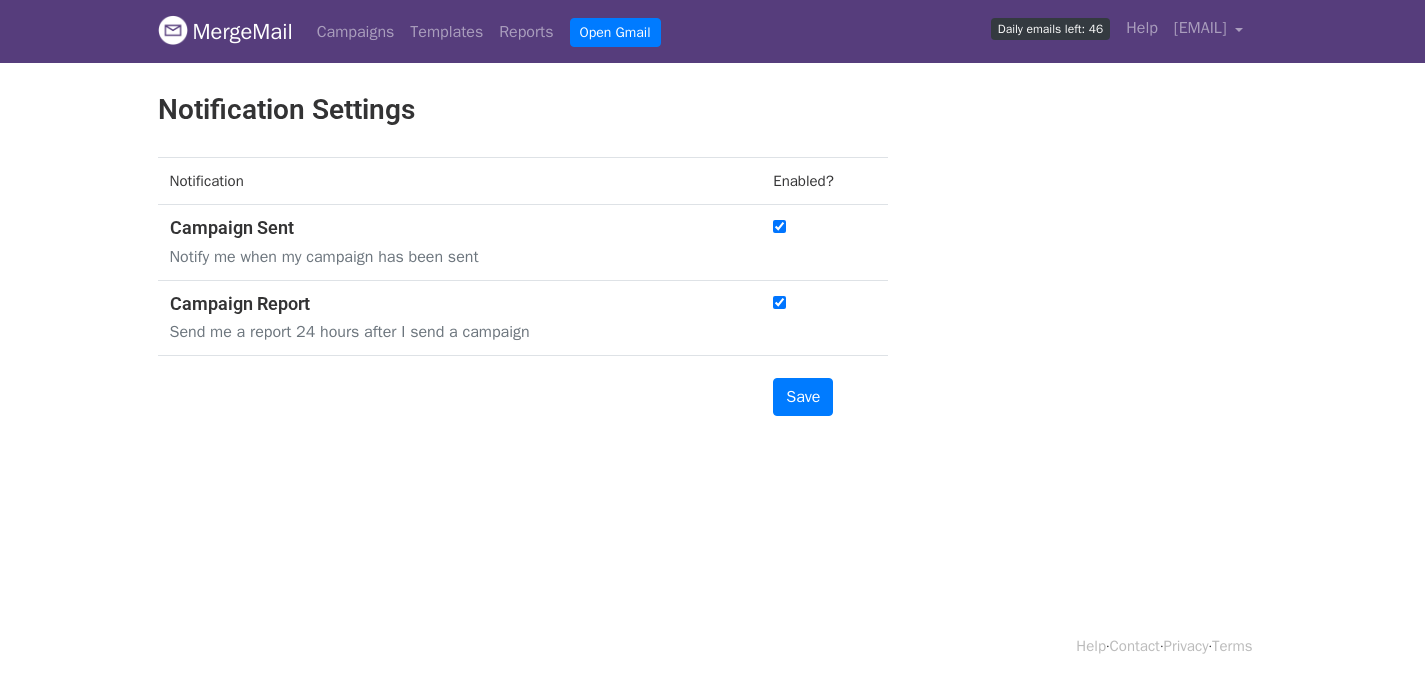 scroll, scrollTop: 0, scrollLeft: 0, axis: both 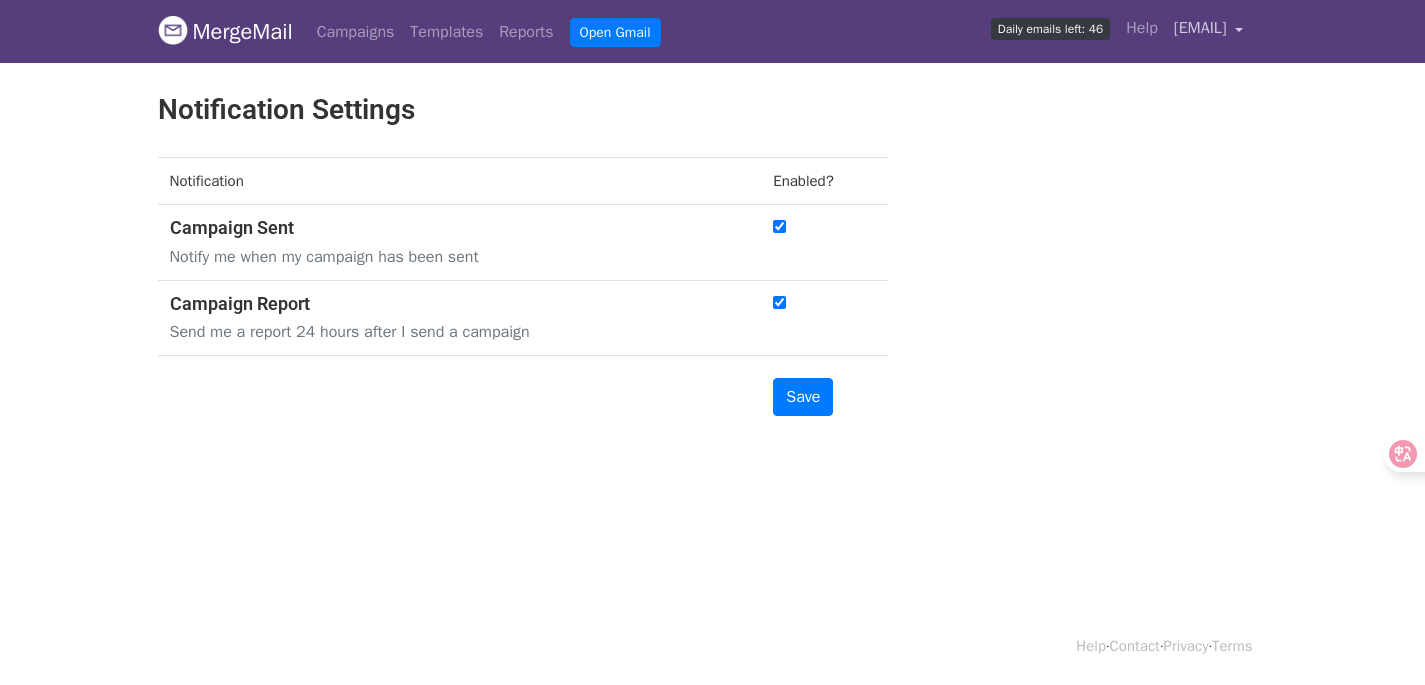 click on "[EMAIL]" at bounding box center (1200, 28) 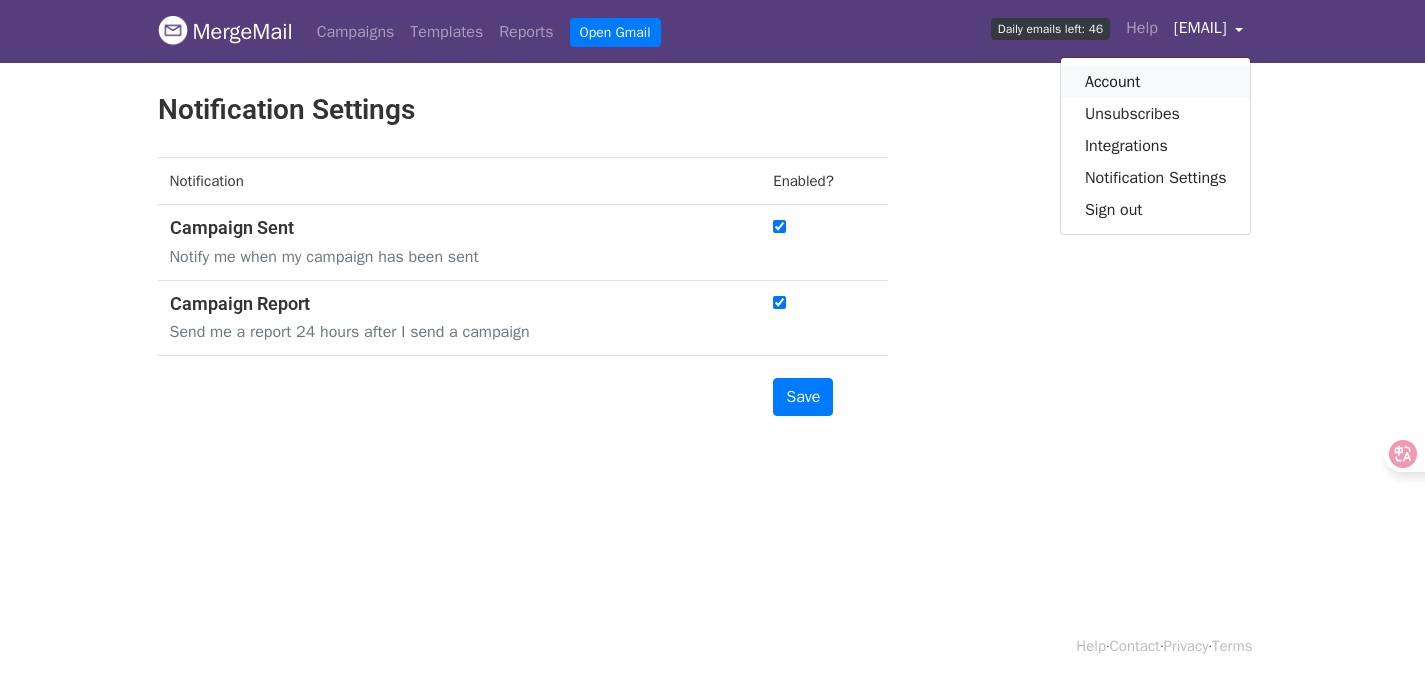 click on "Account" at bounding box center (1156, 82) 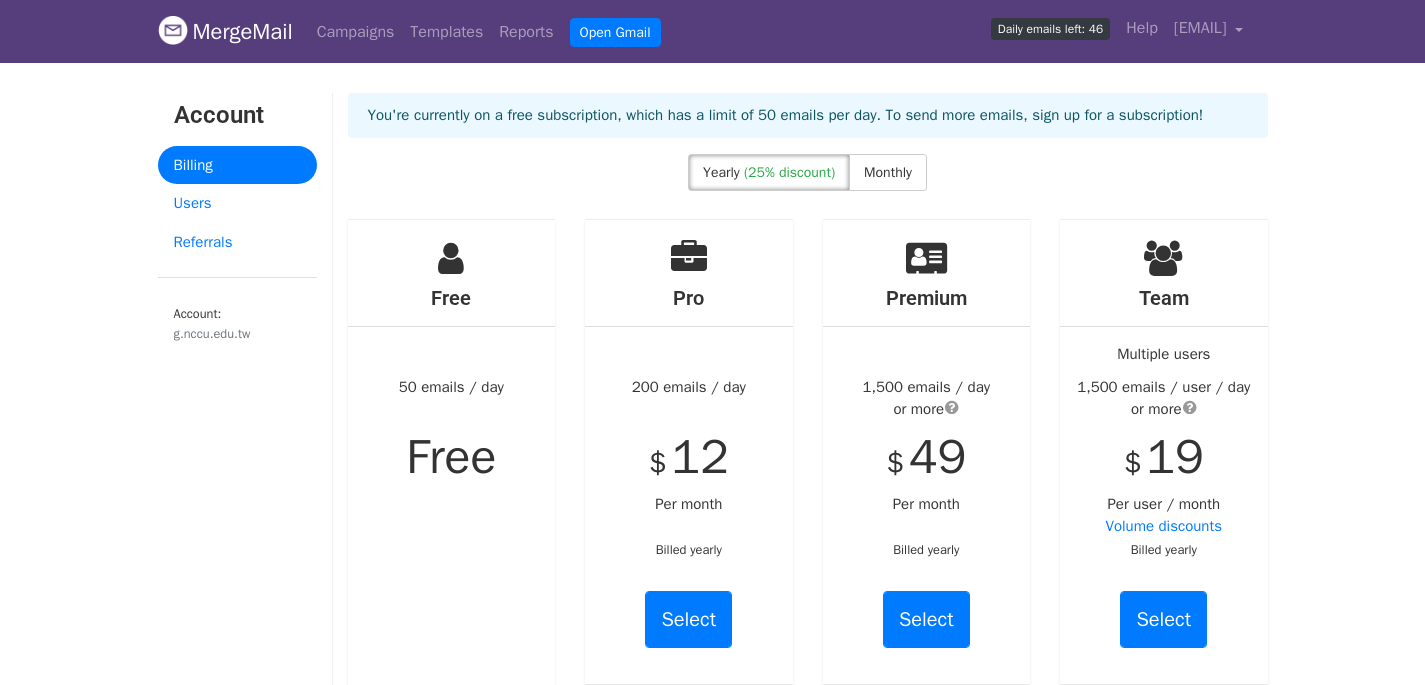 scroll, scrollTop: 0, scrollLeft: 0, axis: both 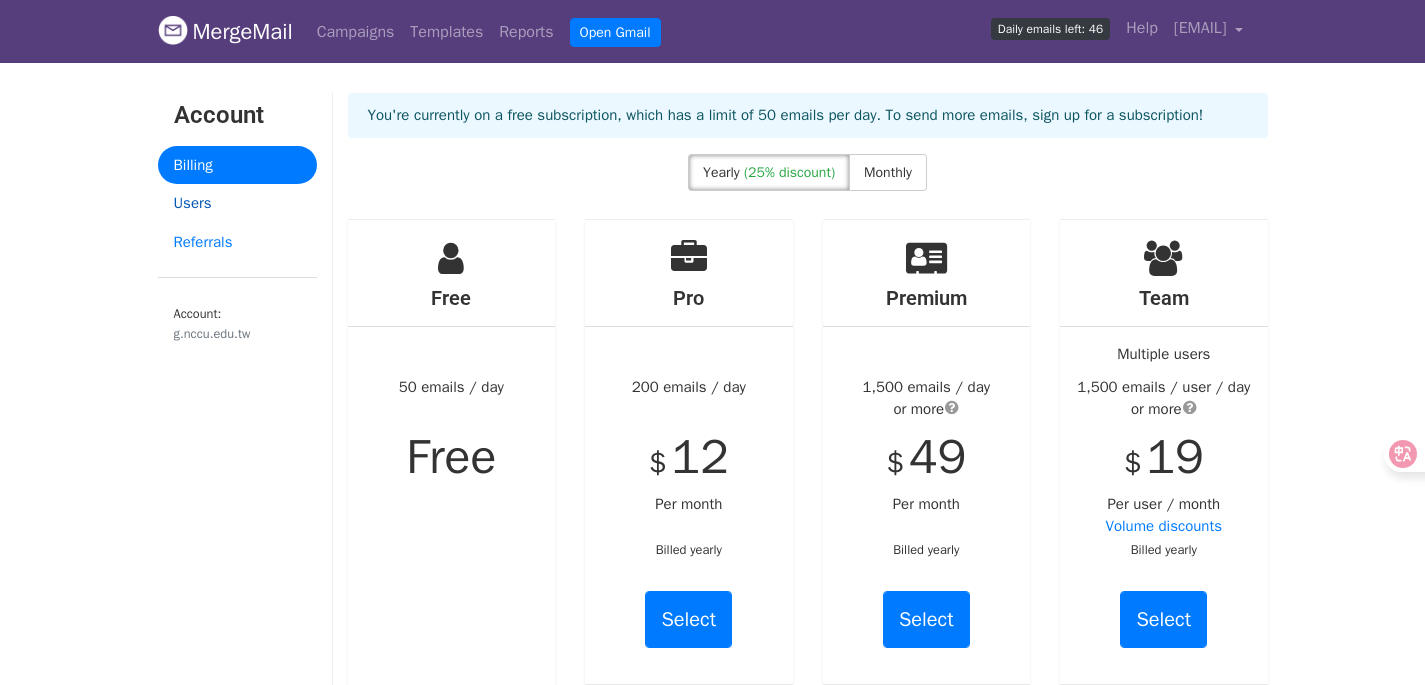 click on "Users" at bounding box center [237, 203] 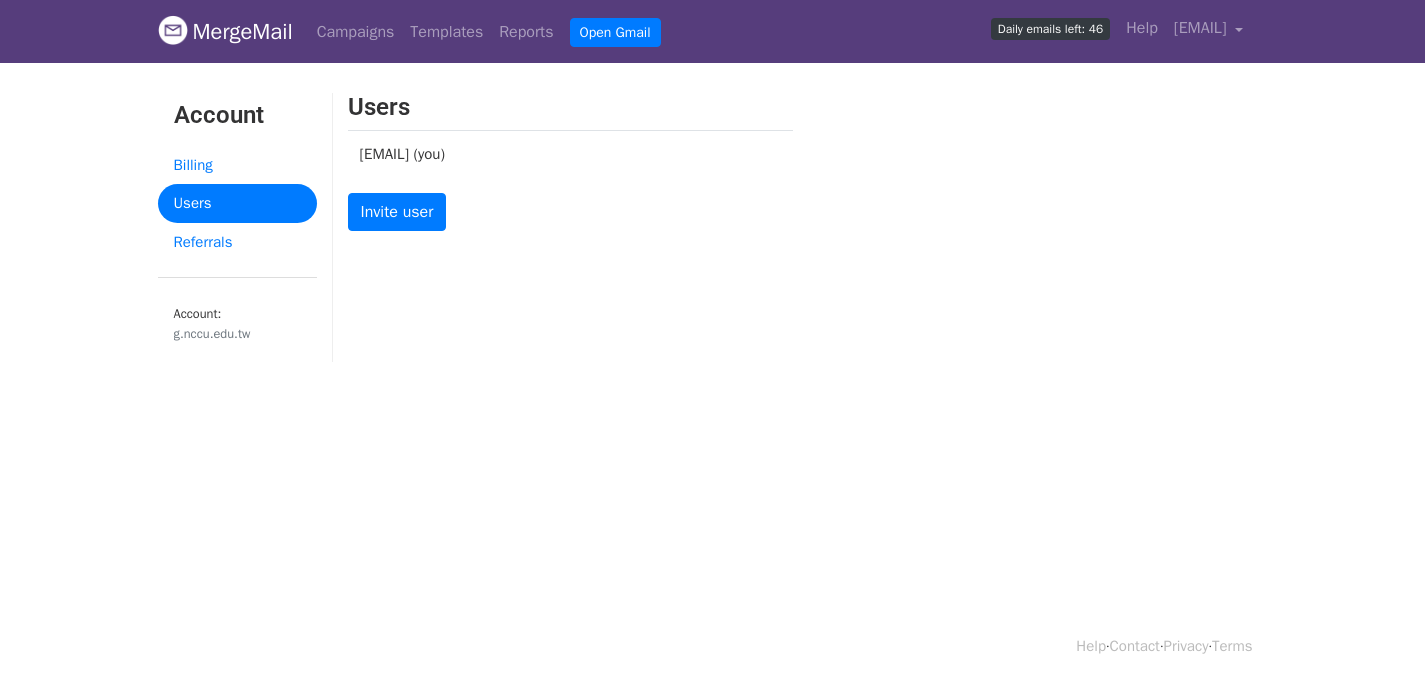 scroll, scrollTop: 0, scrollLeft: 0, axis: both 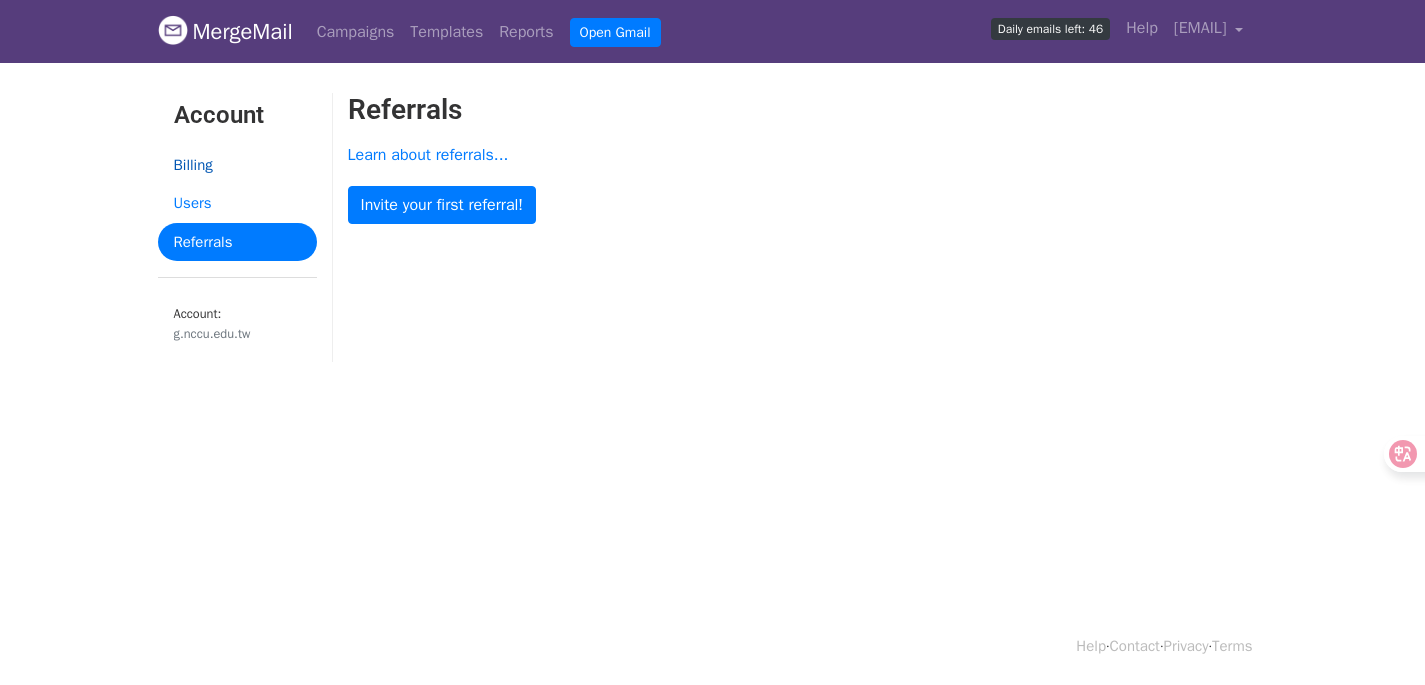click on "Billing" at bounding box center [237, 165] 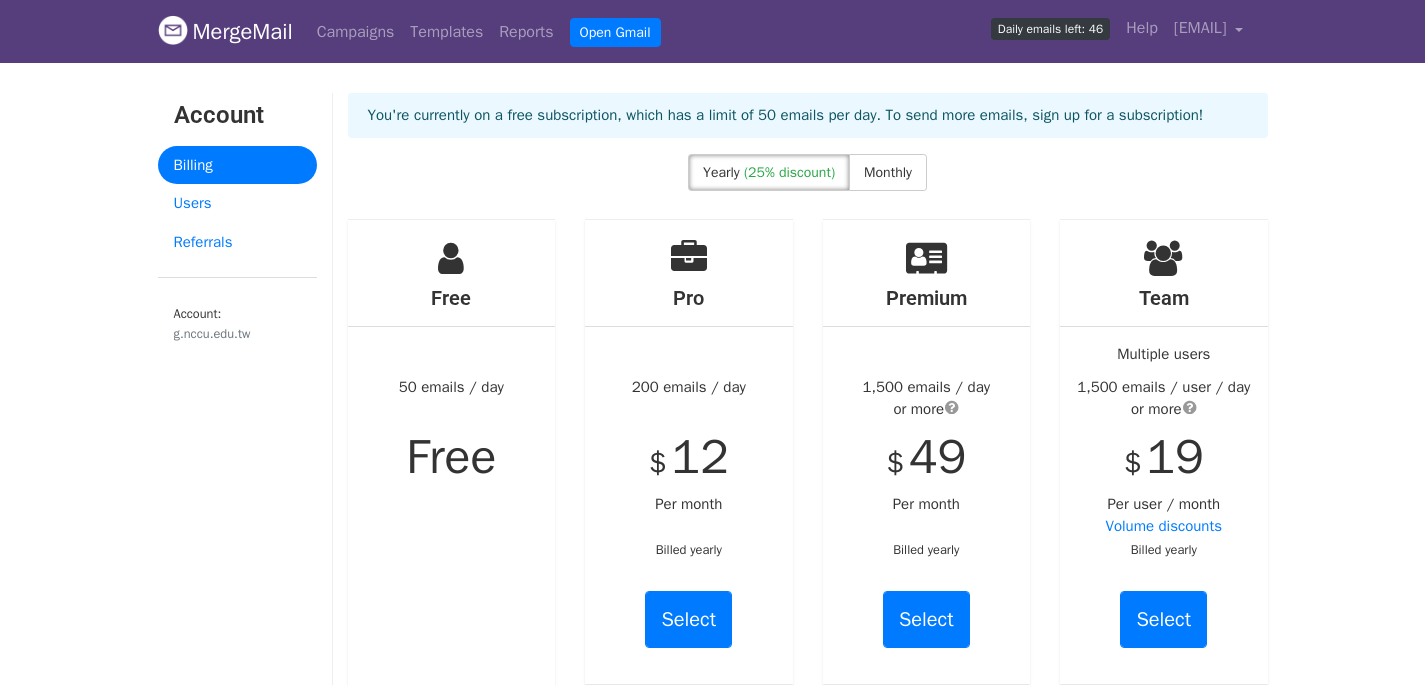 scroll, scrollTop: 0, scrollLeft: 0, axis: both 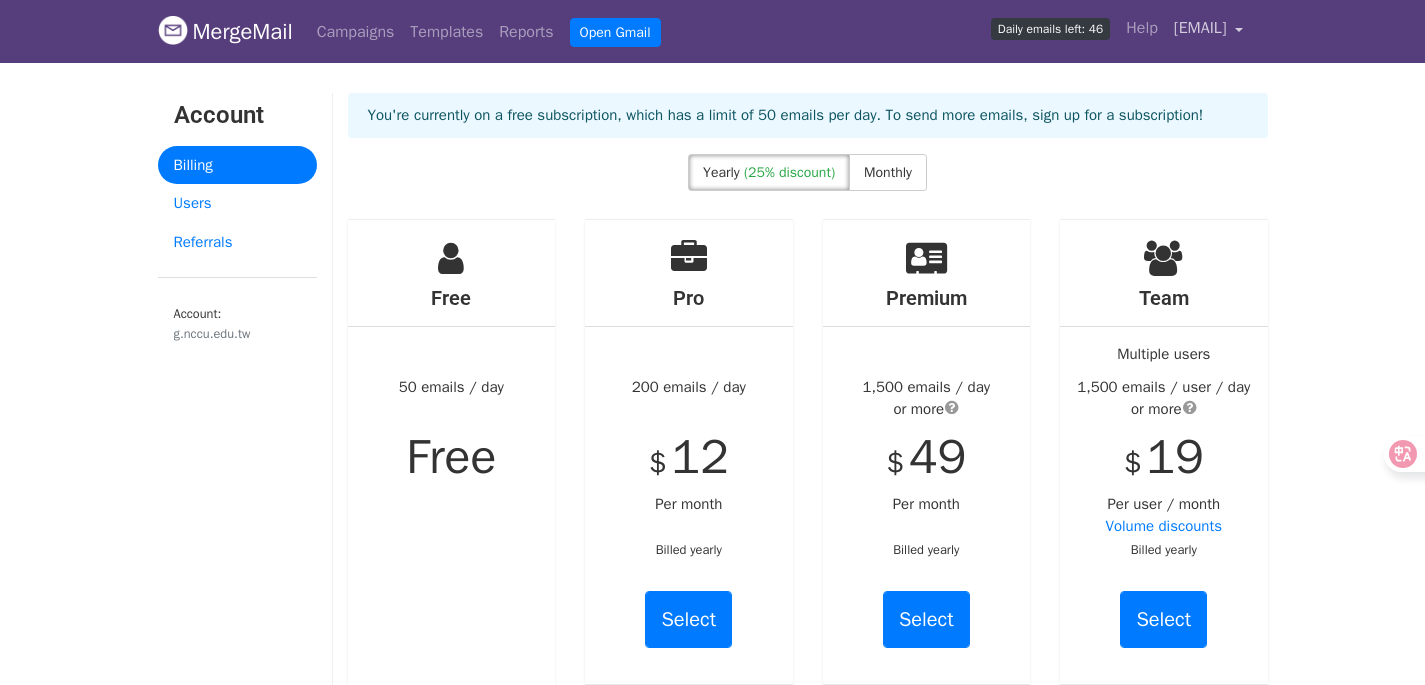 click on "110256018@g.nccu.edu.tw" at bounding box center [1200, 28] 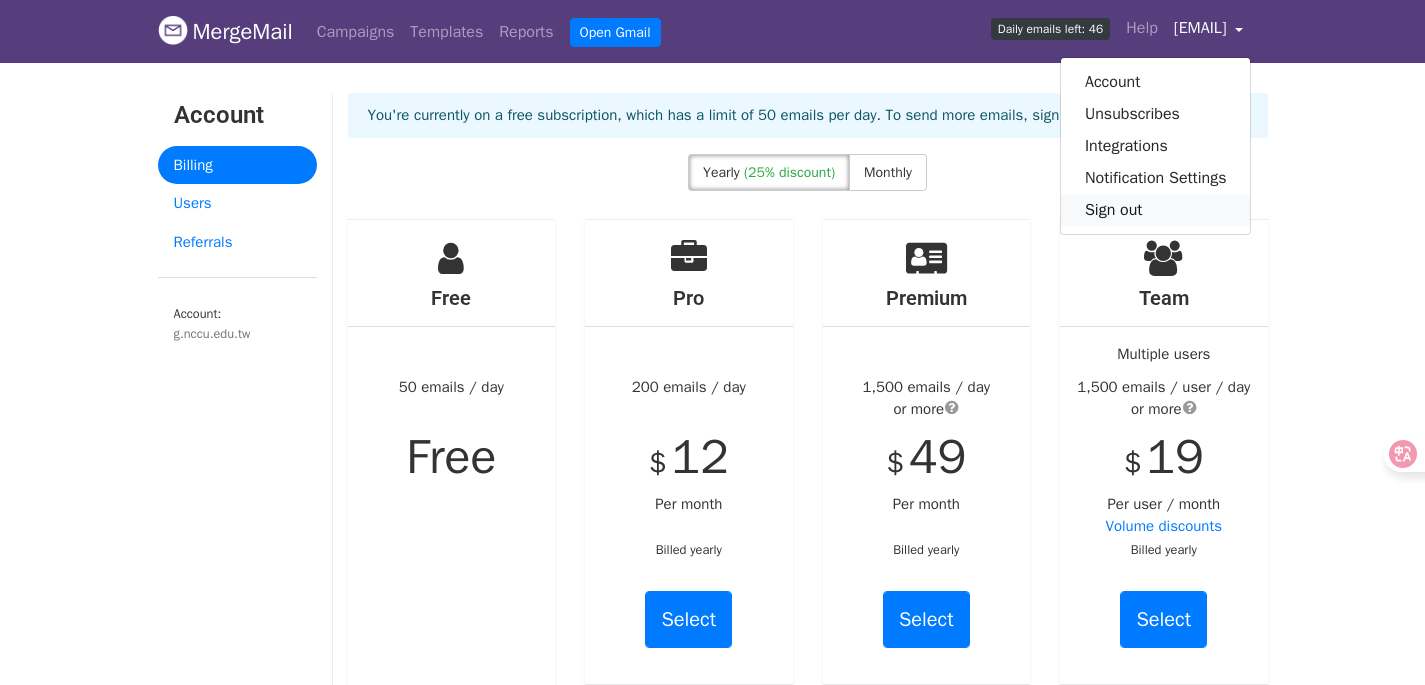 click on "Sign out" at bounding box center (1156, 210) 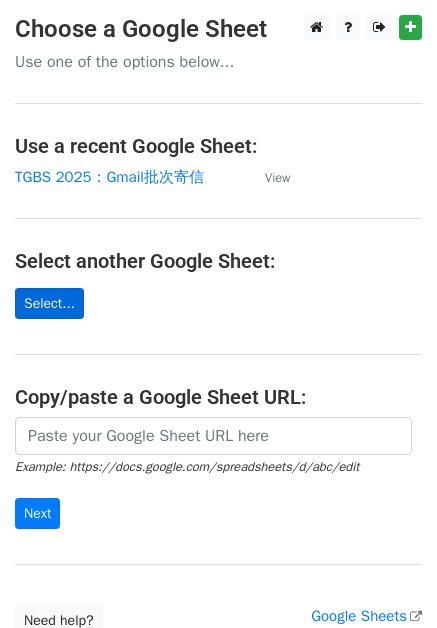 scroll, scrollTop: 0, scrollLeft: 0, axis: both 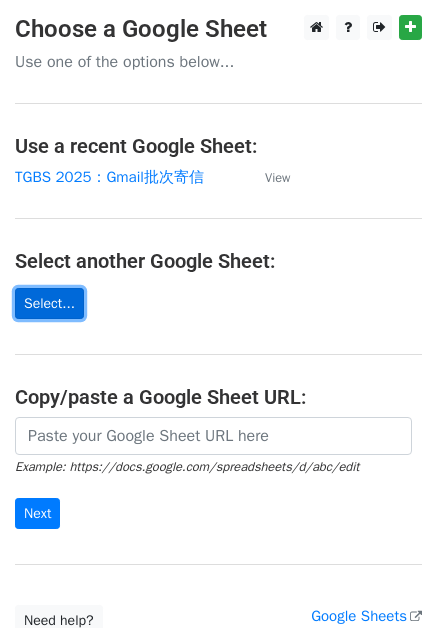 click on "Select..." at bounding box center (49, 303) 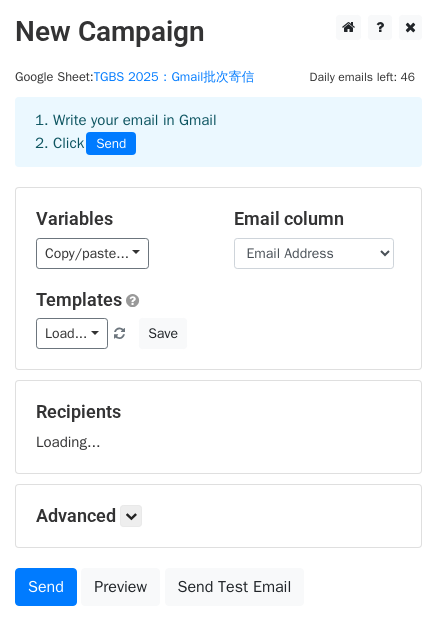 scroll, scrollTop: 0, scrollLeft: 0, axis: both 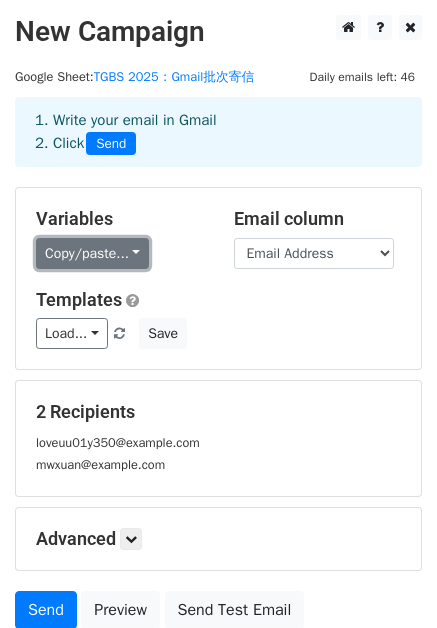 click on "Copy/paste..." at bounding box center [92, 253] 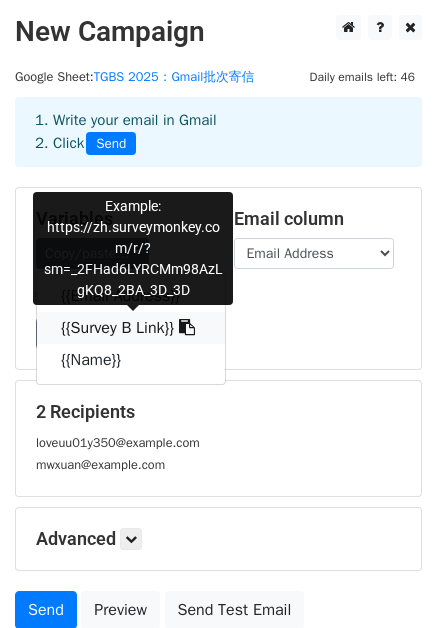 click on "{{Survey B Link}}" at bounding box center (131, 328) 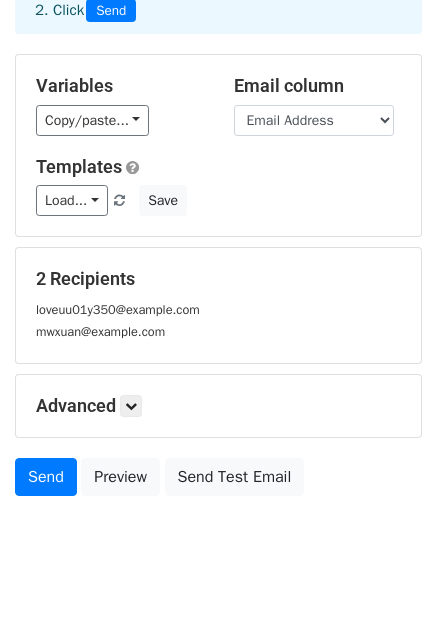 scroll, scrollTop: 171, scrollLeft: 0, axis: vertical 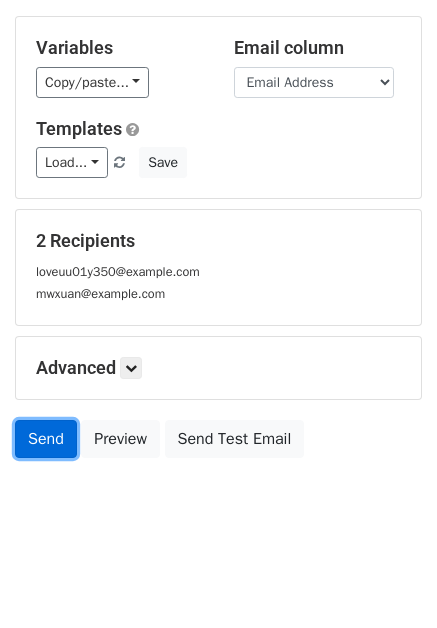 click on "Send" at bounding box center (46, 439) 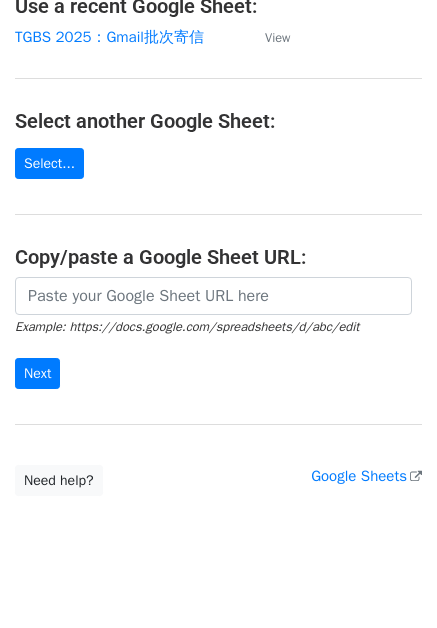 scroll, scrollTop: 168, scrollLeft: 0, axis: vertical 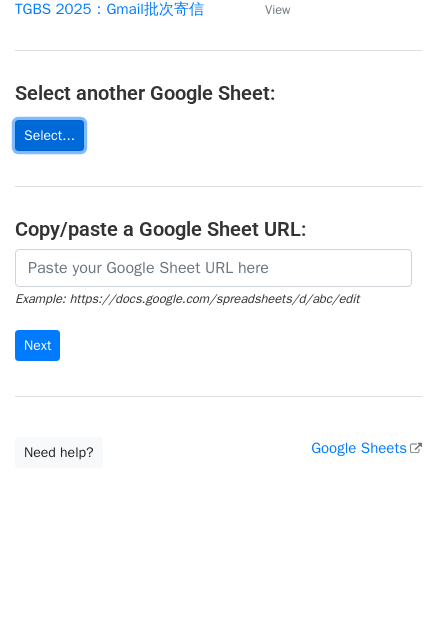 click on "Select..." at bounding box center (49, 135) 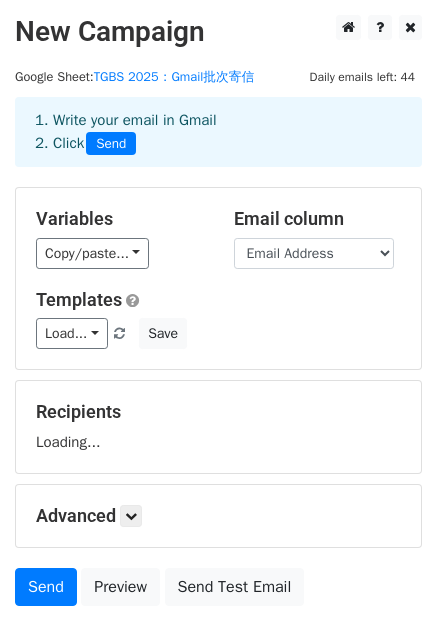 scroll, scrollTop: 0, scrollLeft: 0, axis: both 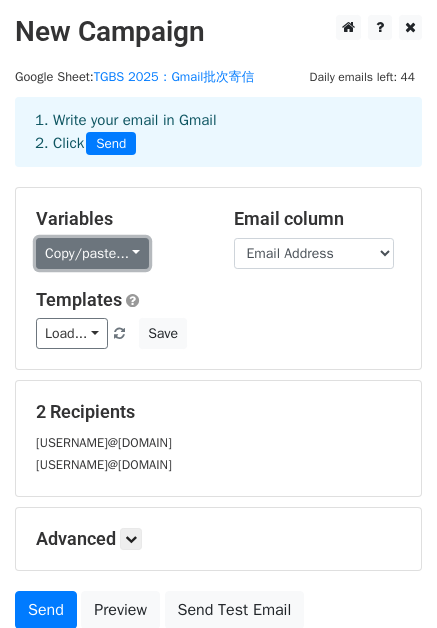 click on "Copy/paste..." at bounding box center (92, 253) 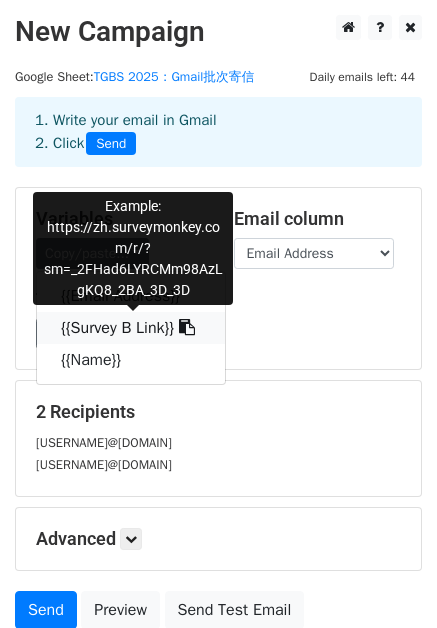 click on "{{Survey B Link}}" at bounding box center [131, 328] 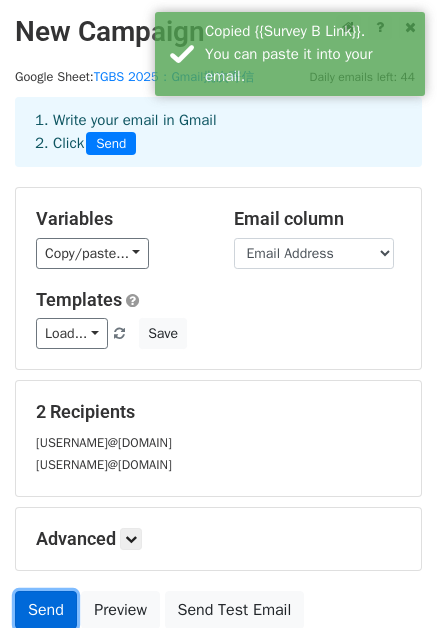 click on "Send" at bounding box center [46, 610] 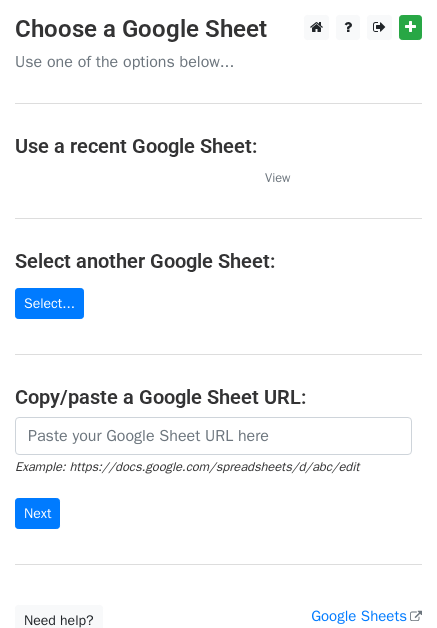 scroll, scrollTop: 0, scrollLeft: 0, axis: both 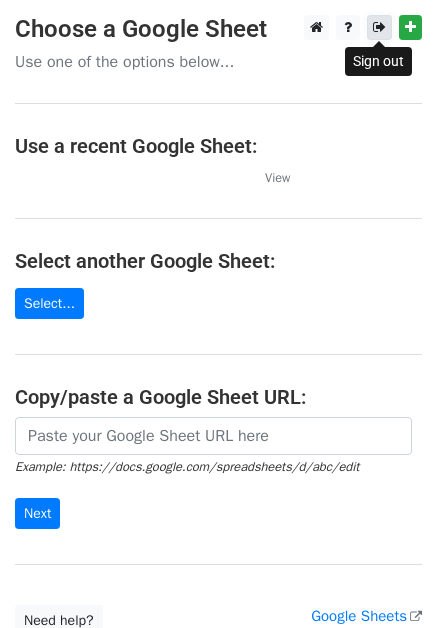 click at bounding box center (379, 27) 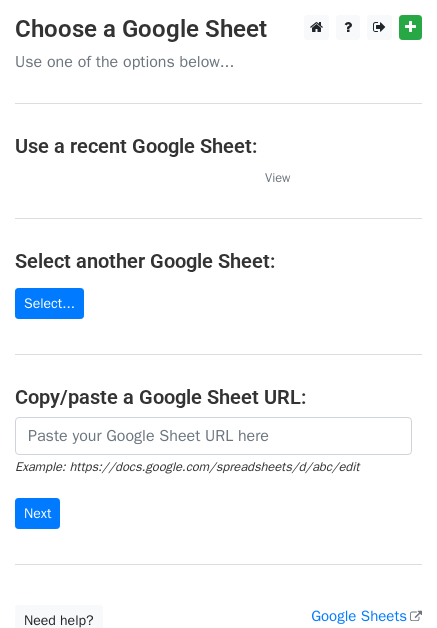 scroll, scrollTop: 0, scrollLeft: 0, axis: both 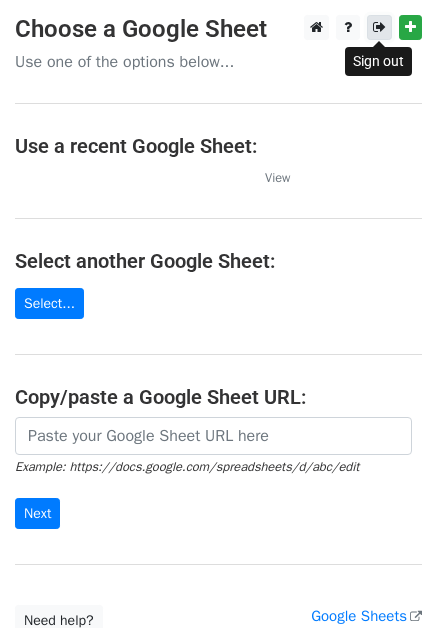 click at bounding box center [379, 27] 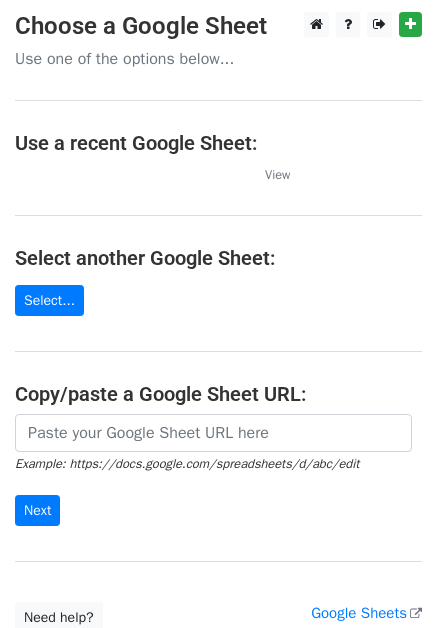 scroll, scrollTop: 4, scrollLeft: 0, axis: vertical 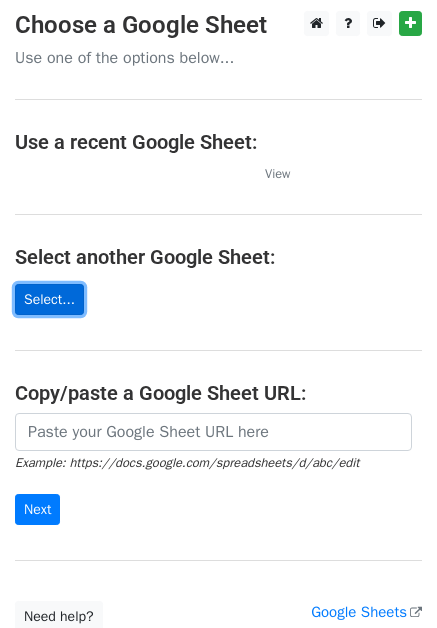 click on "Select..." at bounding box center [49, 299] 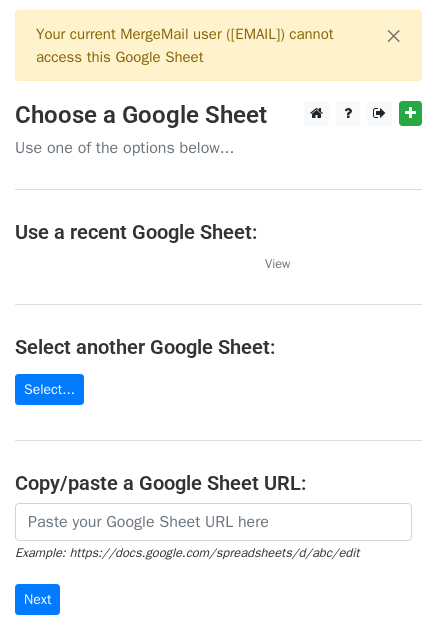 scroll, scrollTop: 0, scrollLeft: 0, axis: both 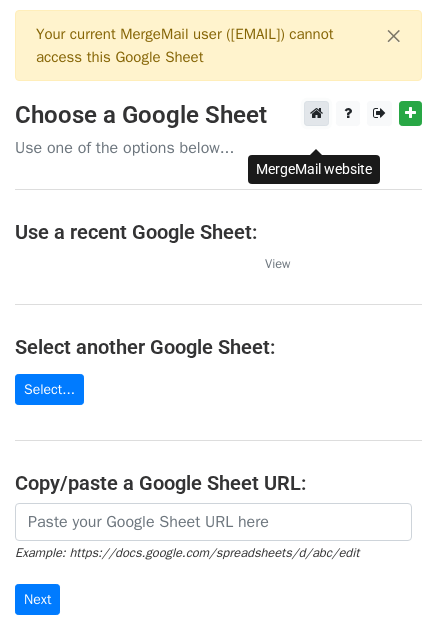 click at bounding box center [316, 113] 